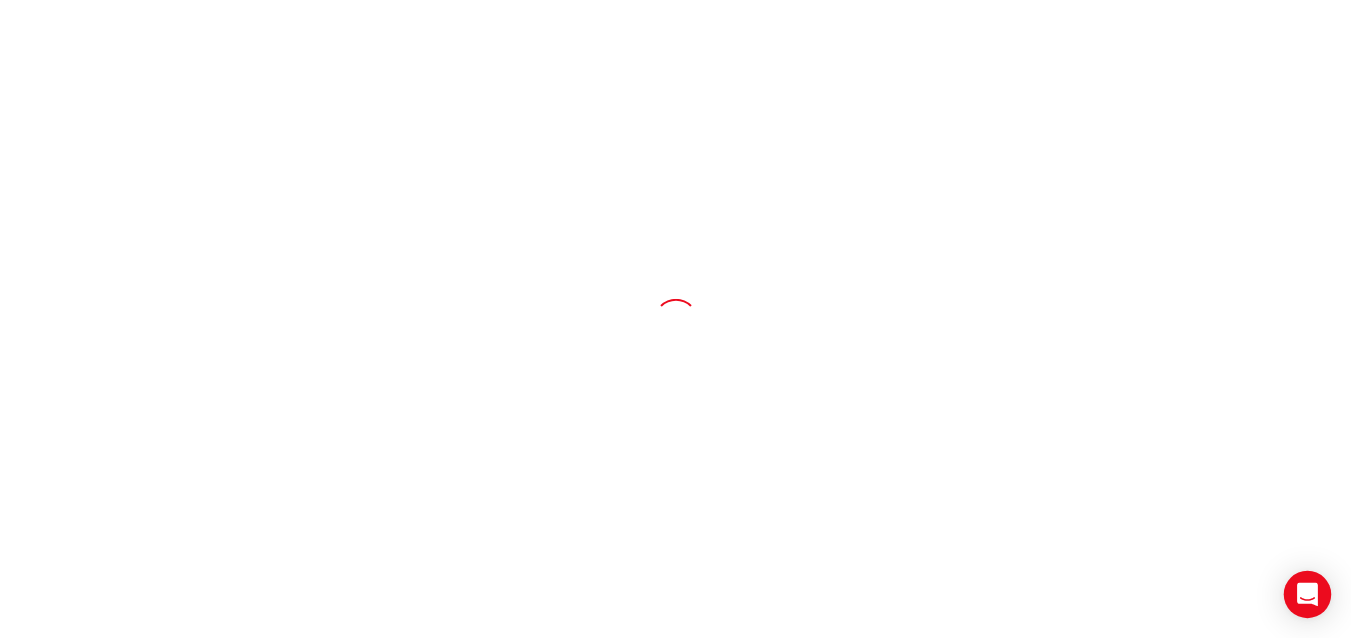 scroll, scrollTop: 0, scrollLeft: 0, axis: both 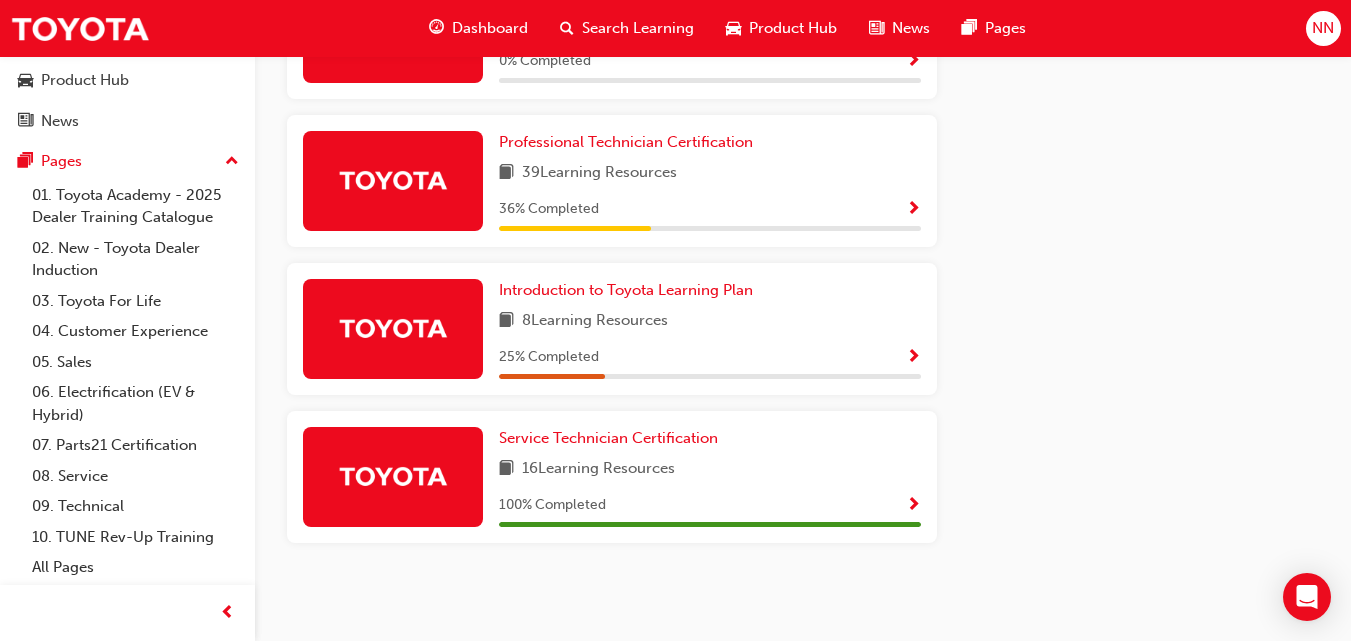 click at bounding box center (393, 181) 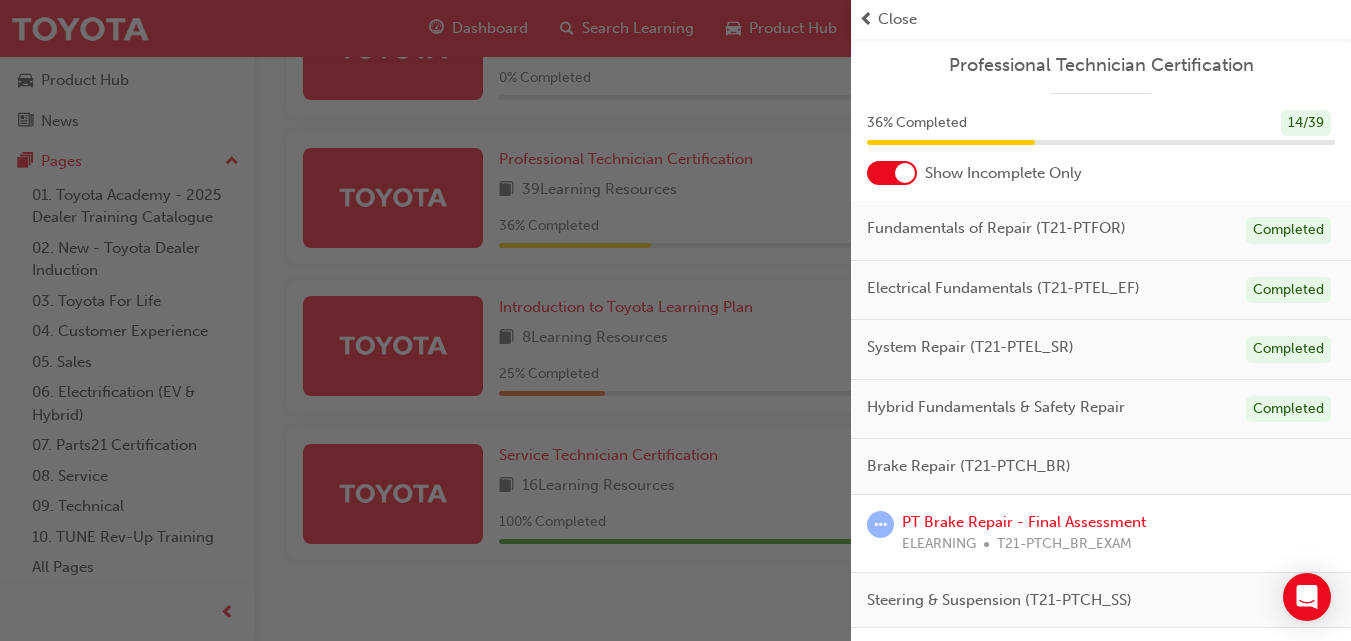 scroll, scrollTop: 1236, scrollLeft: 0, axis: vertical 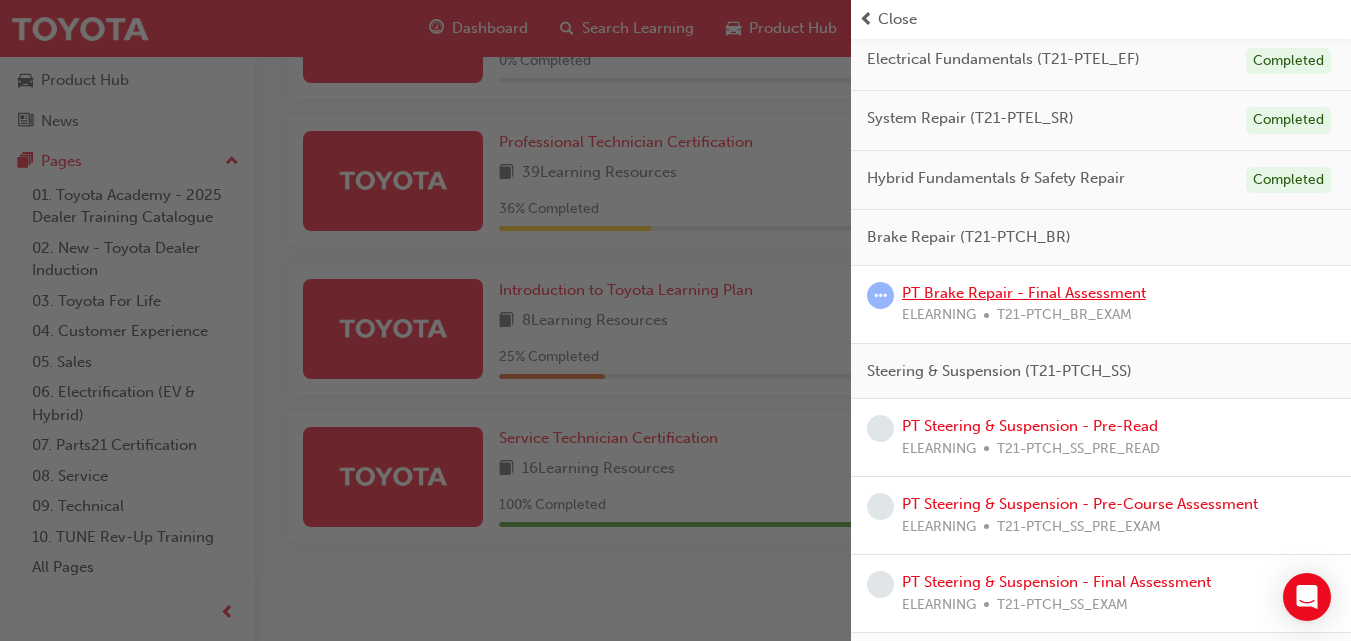 click on "PT Brake Repair - Final Assessment" at bounding box center [1024, 293] 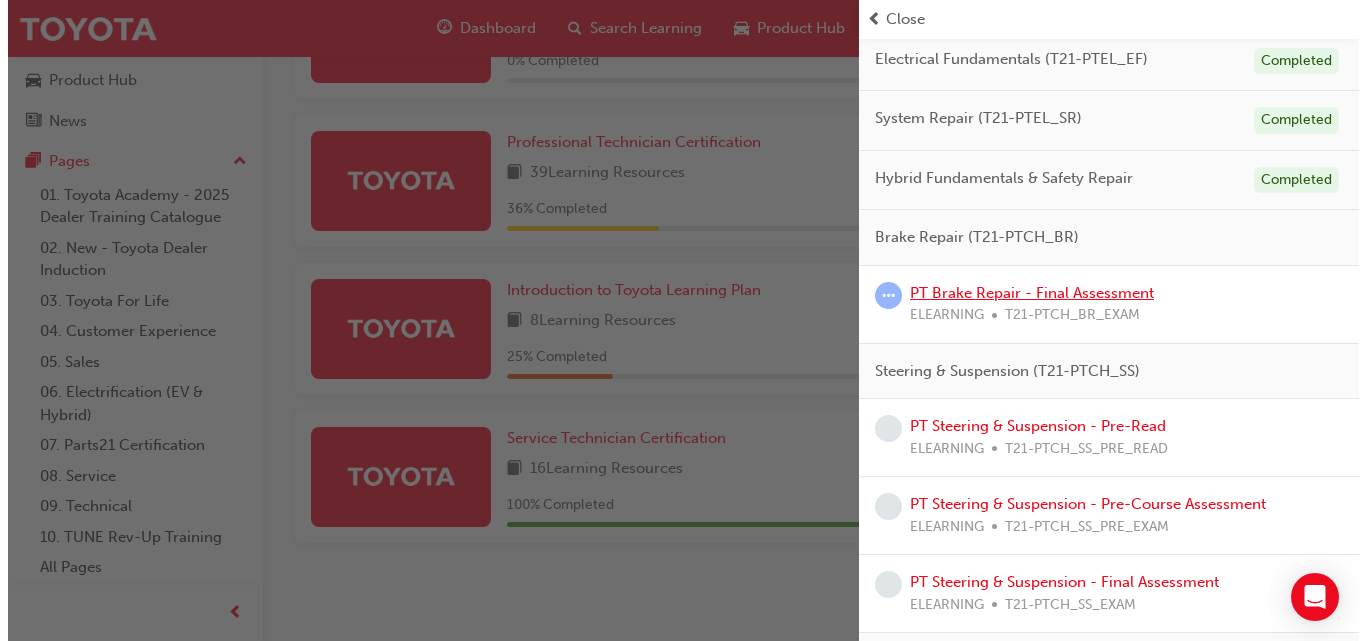 scroll, scrollTop: 0, scrollLeft: 0, axis: both 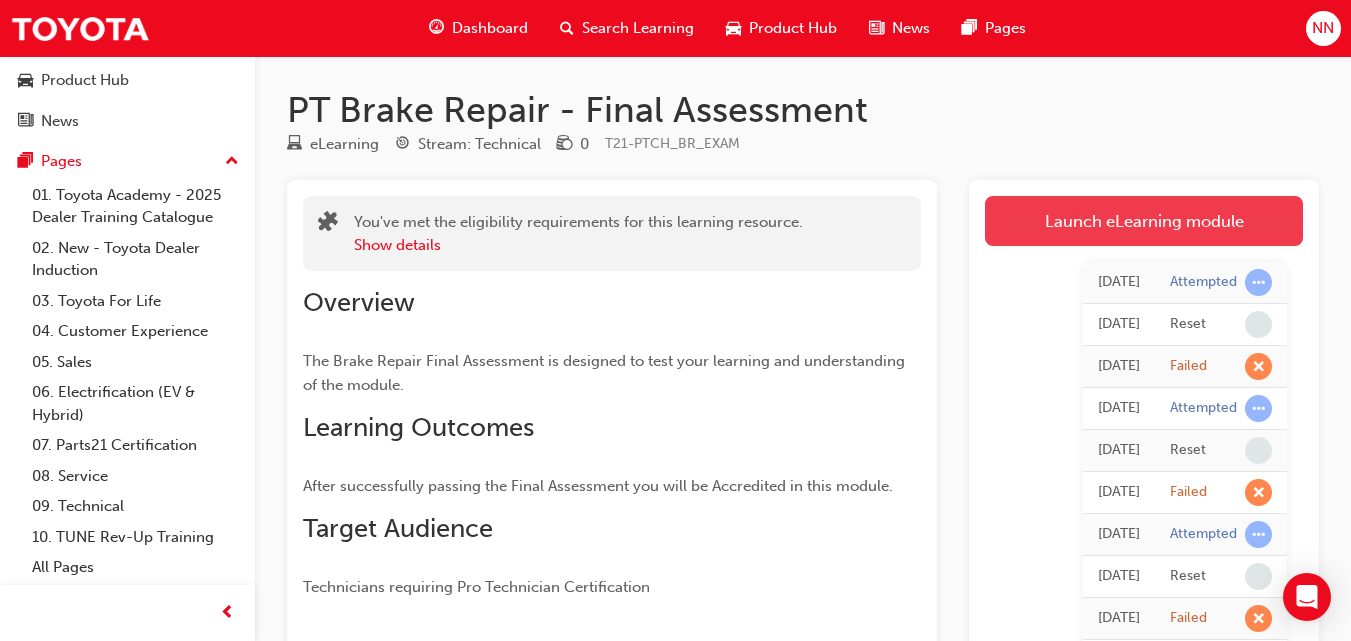 click on "Launch eLearning module" at bounding box center [1144, 221] 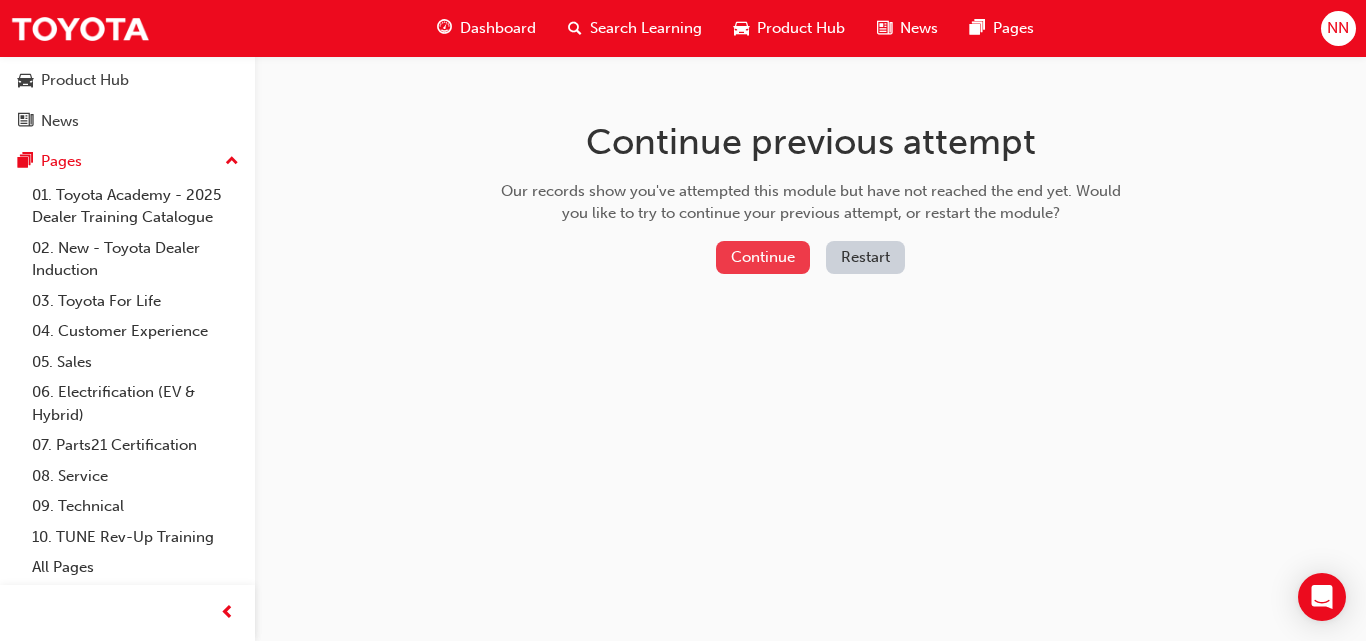 click on "Continue" at bounding box center (763, 257) 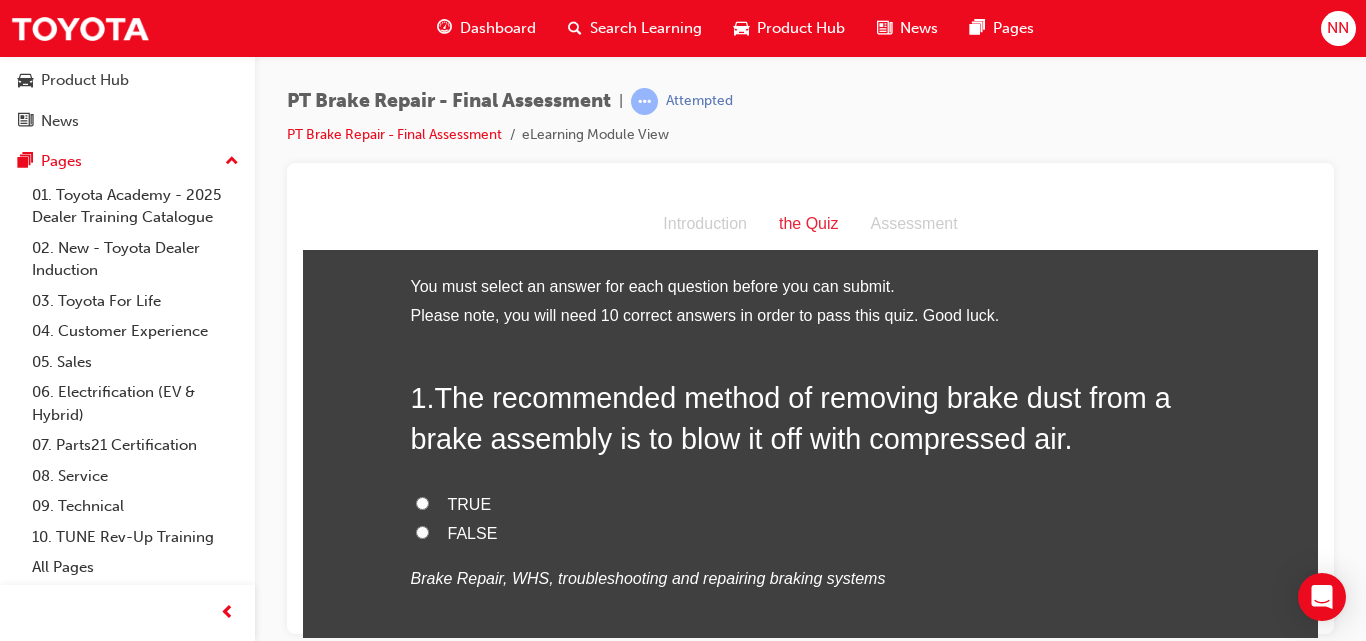 scroll, scrollTop: 0, scrollLeft: 0, axis: both 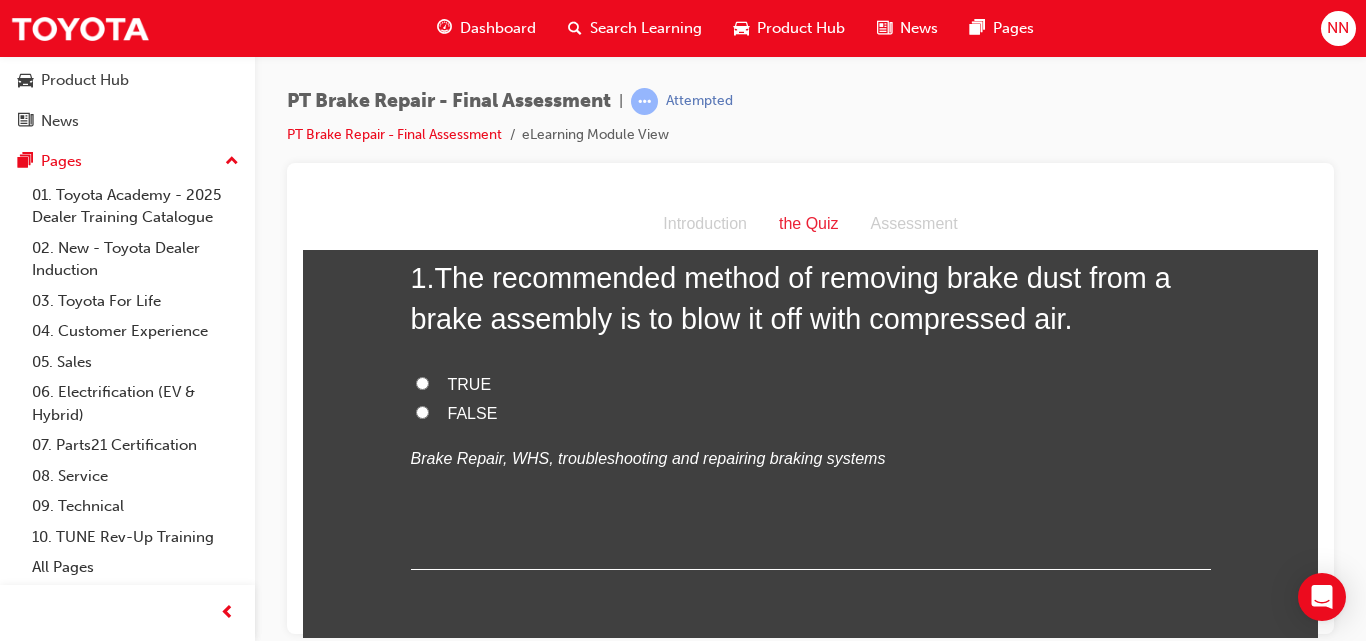 click on "TRUE" at bounding box center [811, 384] 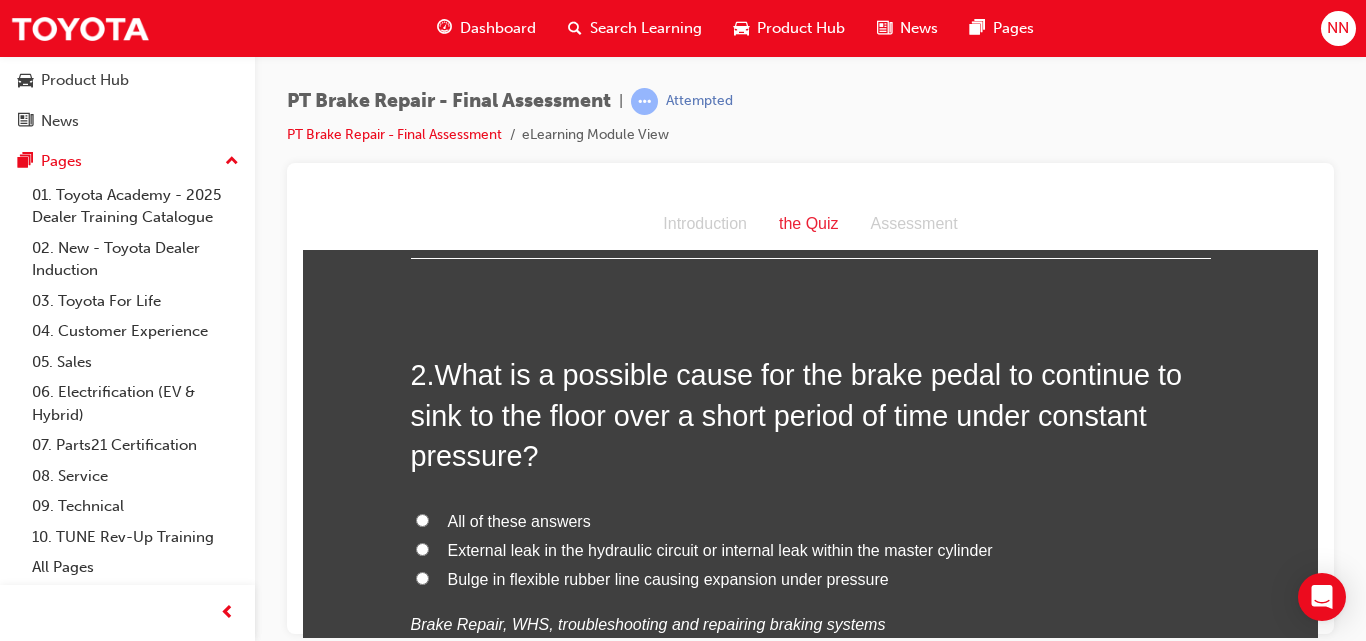 scroll, scrollTop: 440, scrollLeft: 0, axis: vertical 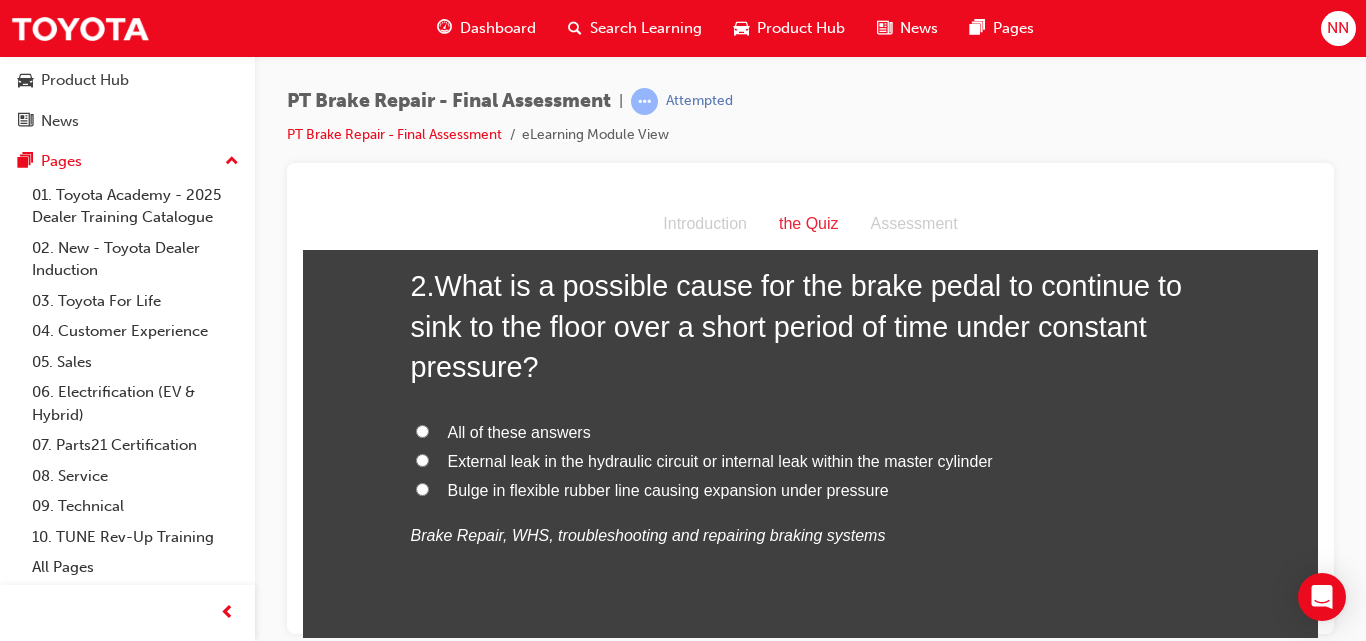 drag, startPoint x: 436, startPoint y: 285, endPoint x: 558, endPoint y: 360, distance: 143.20964 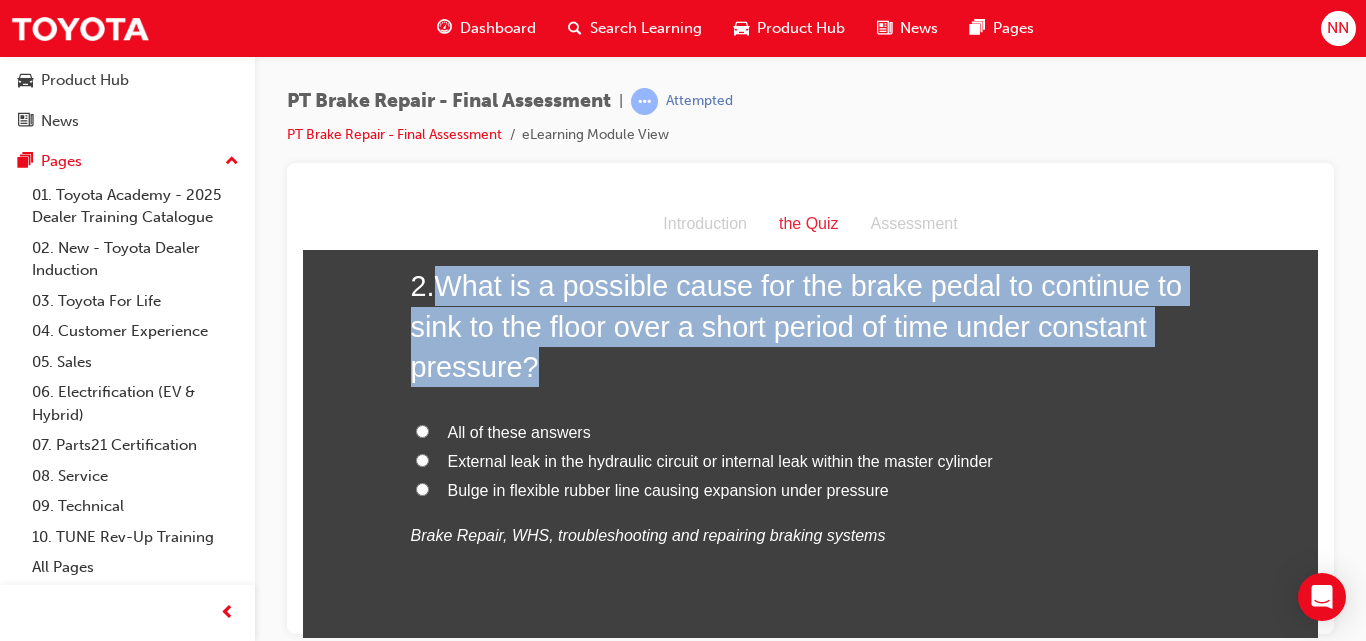 copy on "What is a possible cause for the brake pedal to continue to sink to the floor over a short period of time under constant pressure?" 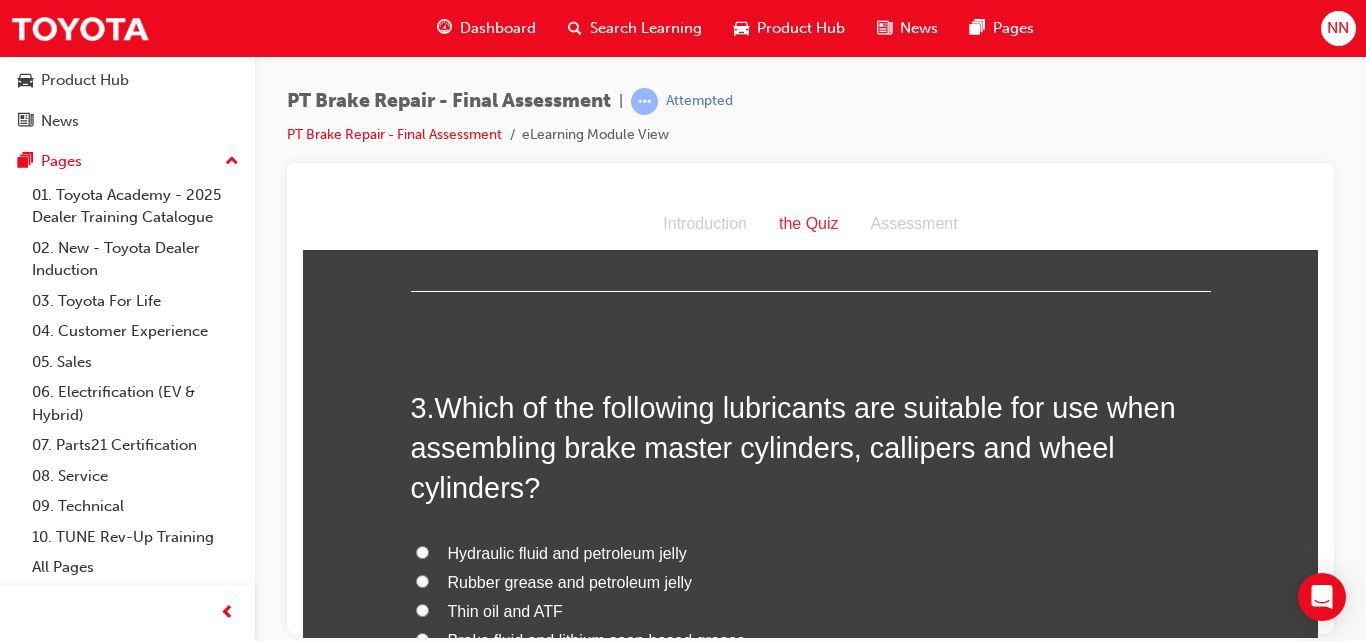 scroll, scrollTop: 880, scrollLeft: 0, axis: vertical 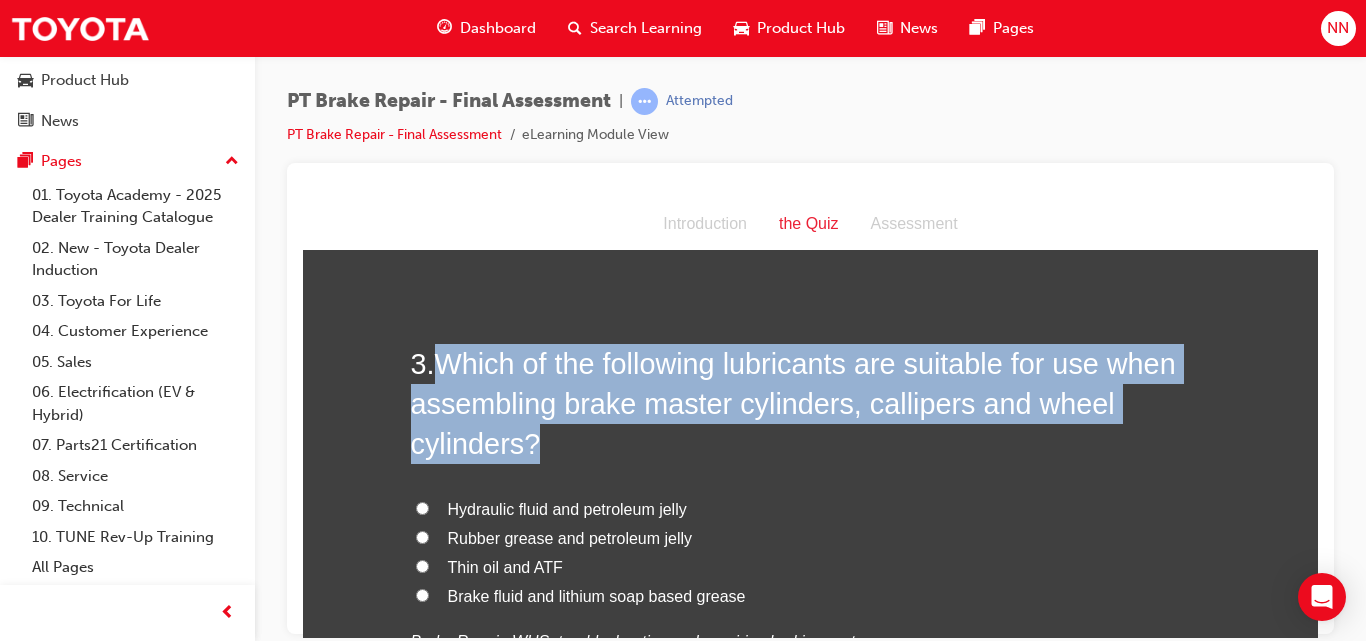 drag, startPoint x: 428, startPoint y: 361, endPoint x: 537, endPoint y: 460, distance: 147.2481 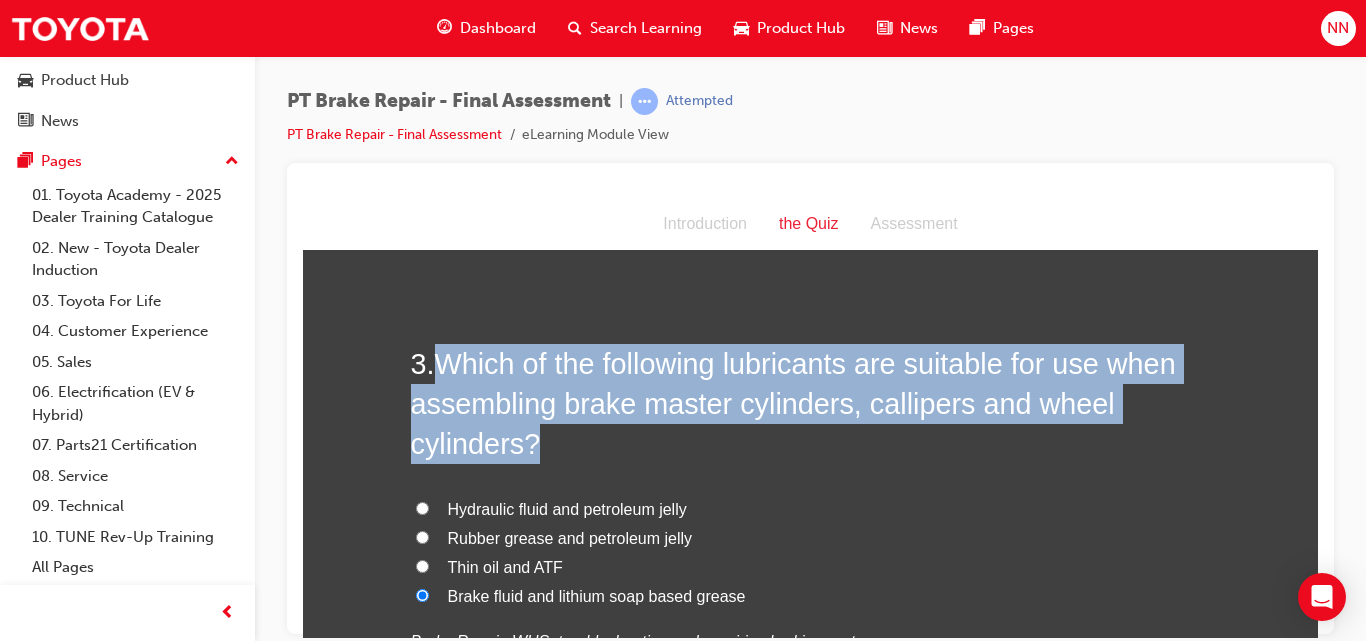 click on "Thin oil and ATF" at bounding box center [422, 565] 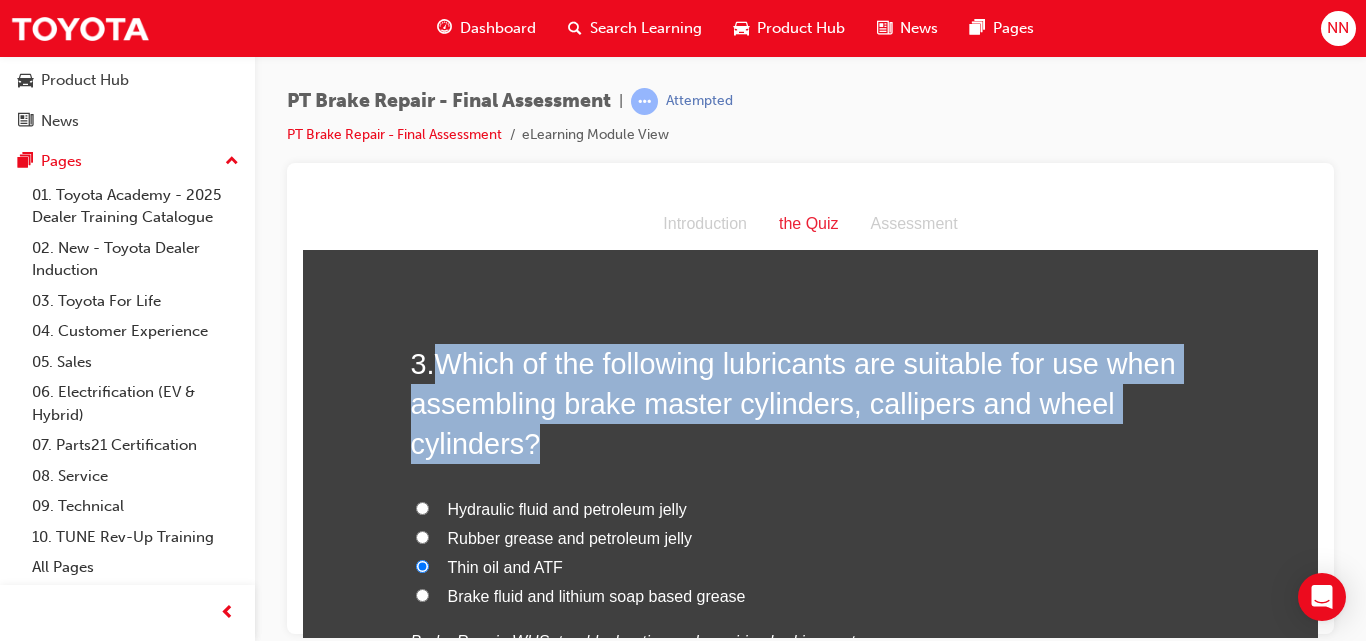 click on "Brake fluid and lithium soap based grease" at bounding box center (422, 594) 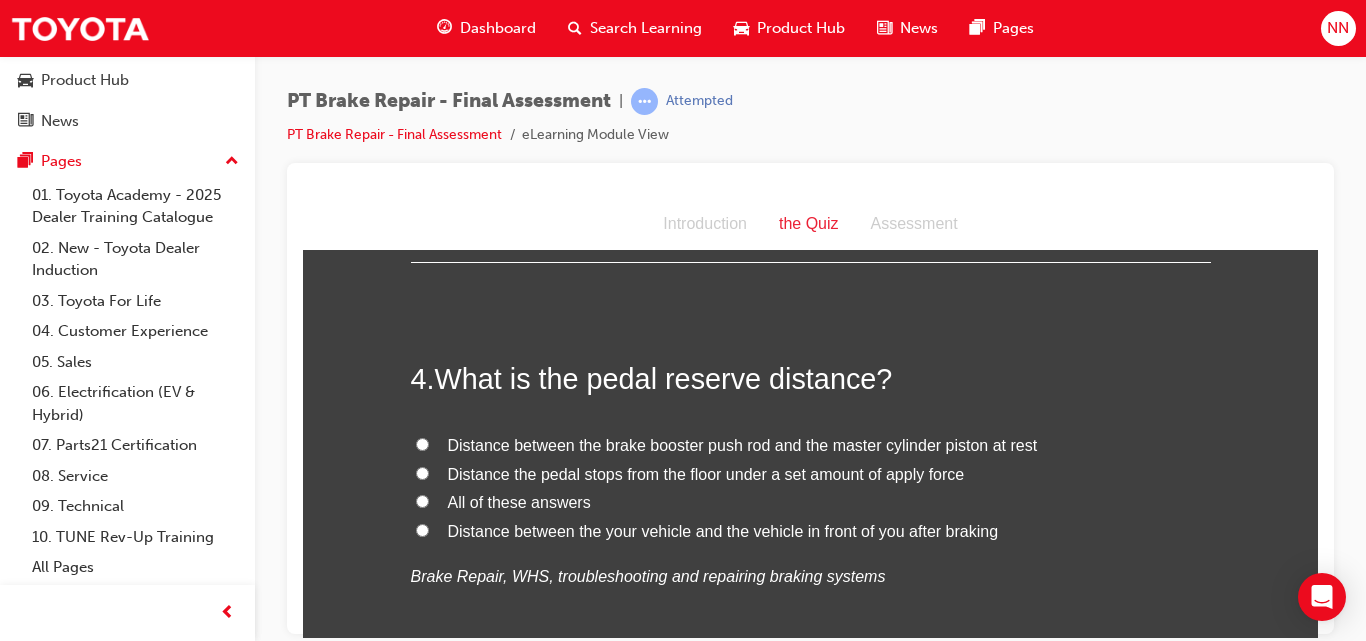 scroll, scrollTop: 1440, scrollLeft: 0, axis: vertical 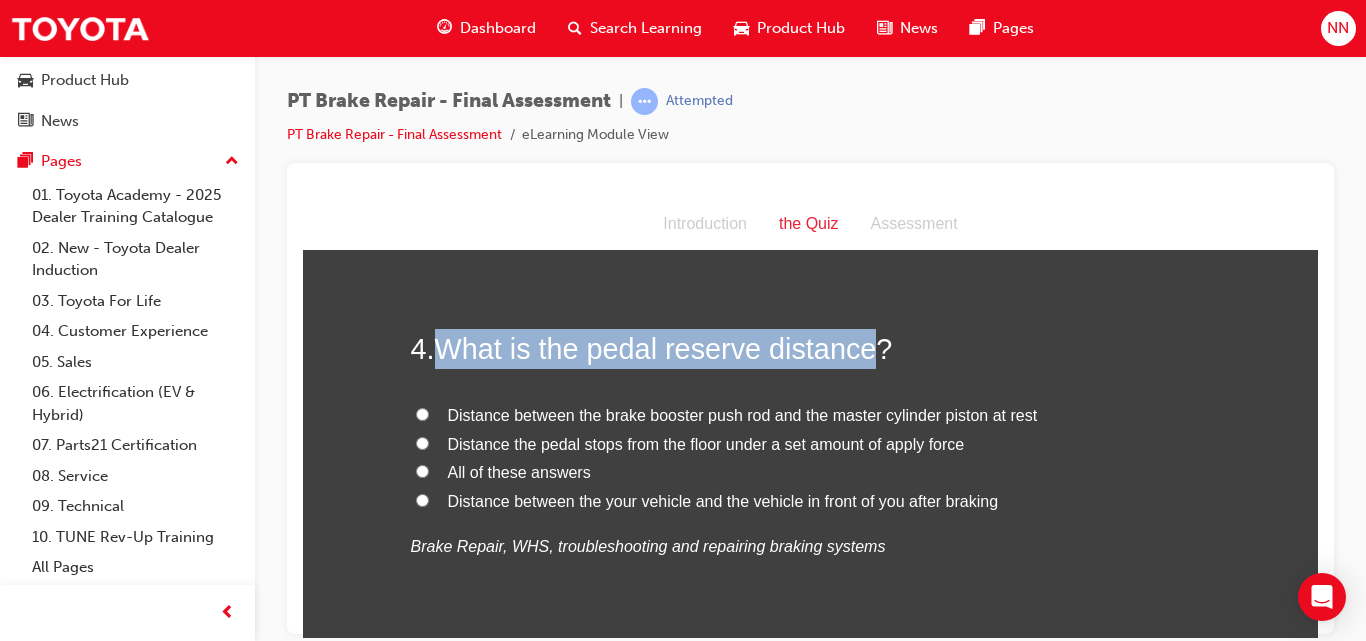 drag, startPoint x: 433, startPoint y: 343, endPoint x: 874, endPoint y: 356, distance: 441.19156 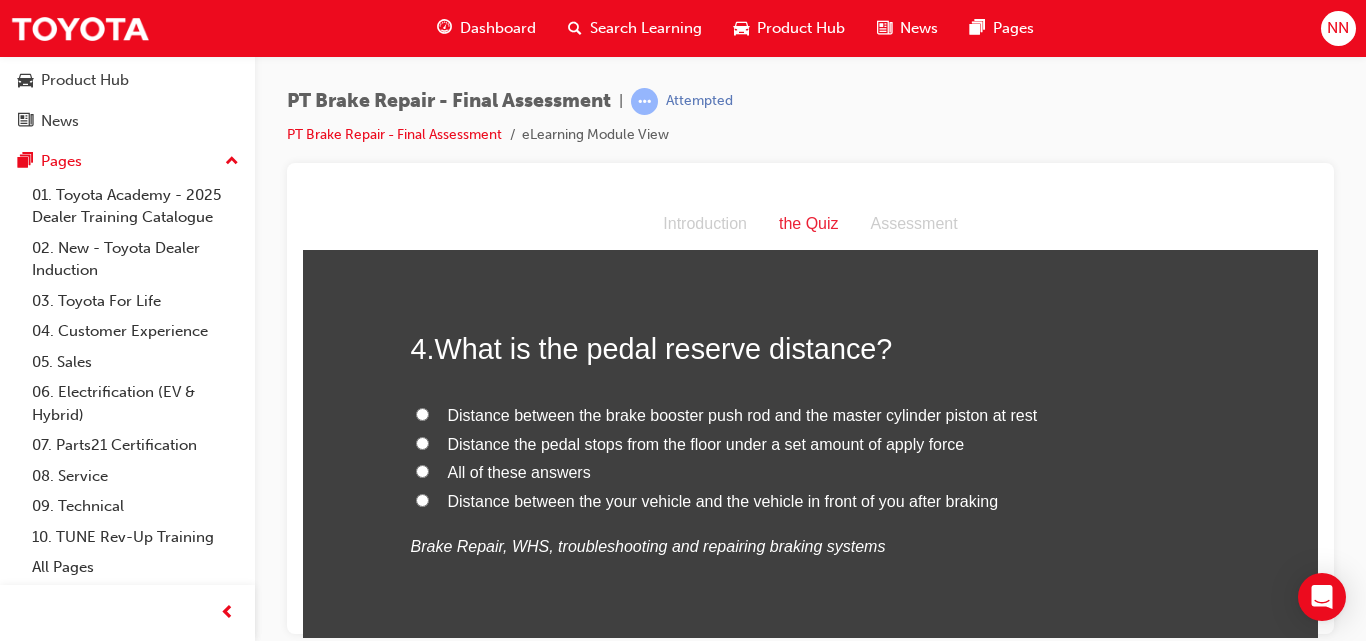 click on "Distance the pedal stops from the floor under a set amount of apply force" at bounding box center (706, 443) 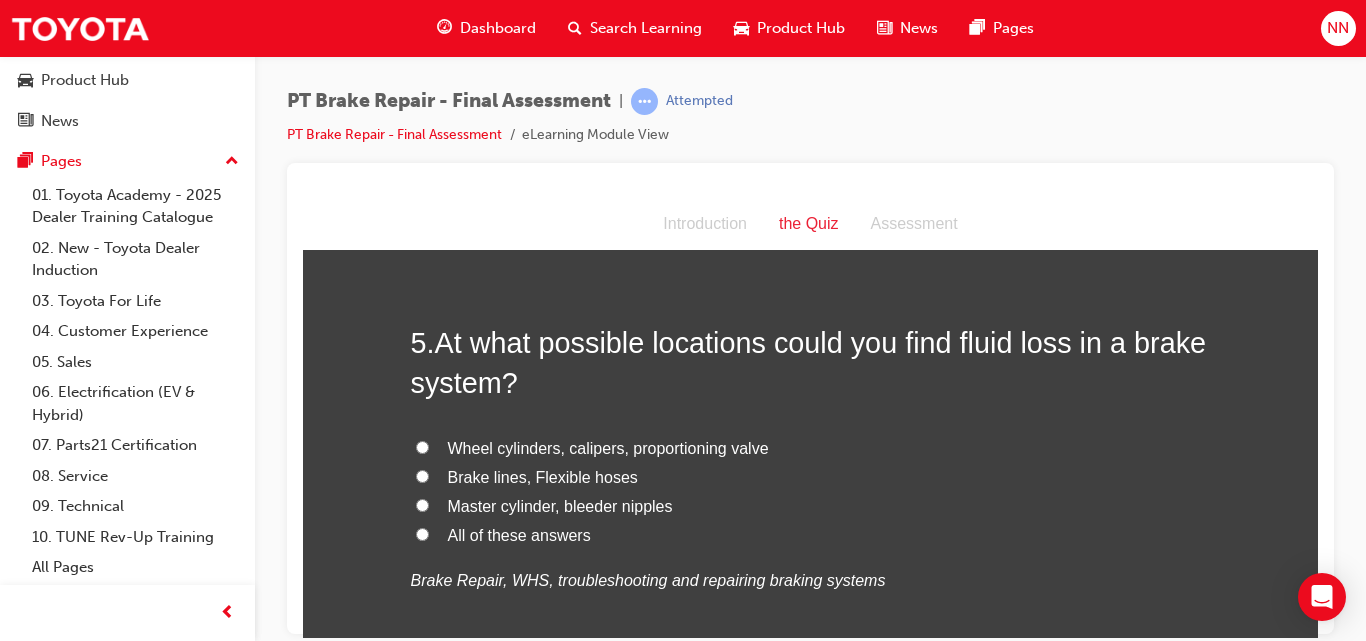scroll, scrollTop: 1880, scrollLeft: 0, axis: vertical 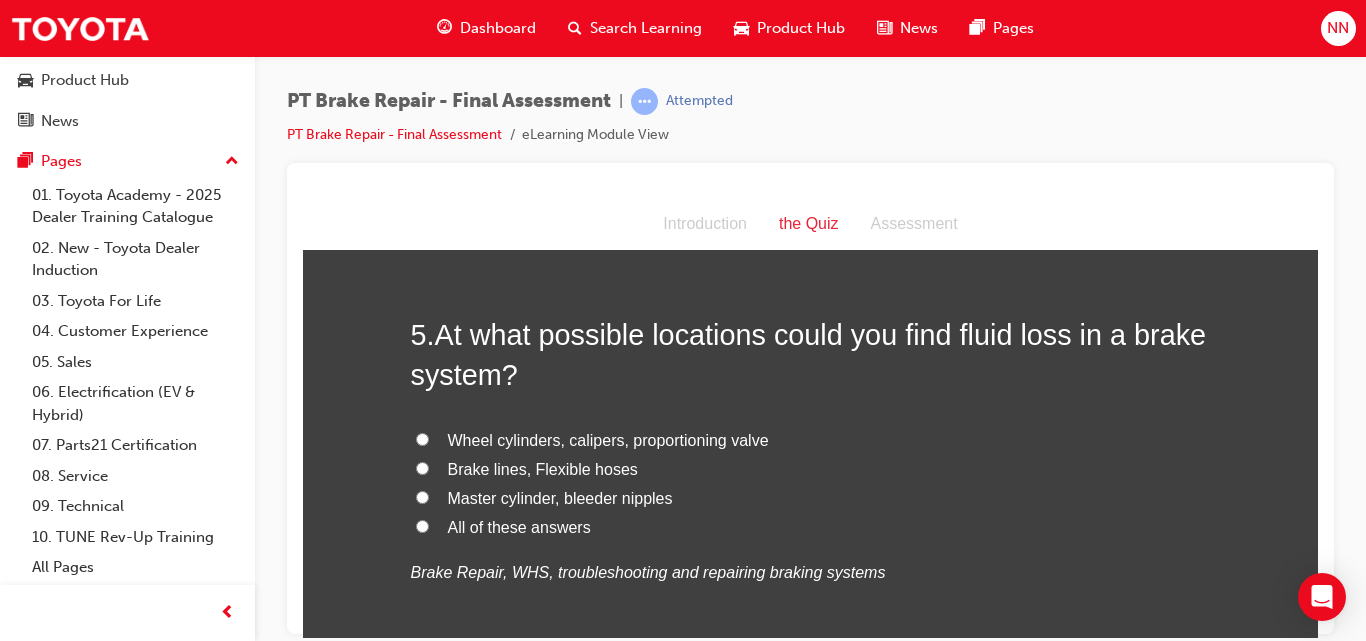 click on "Wheel cylinders, calipers, proportioning valve" at bounding box center (608, 439) 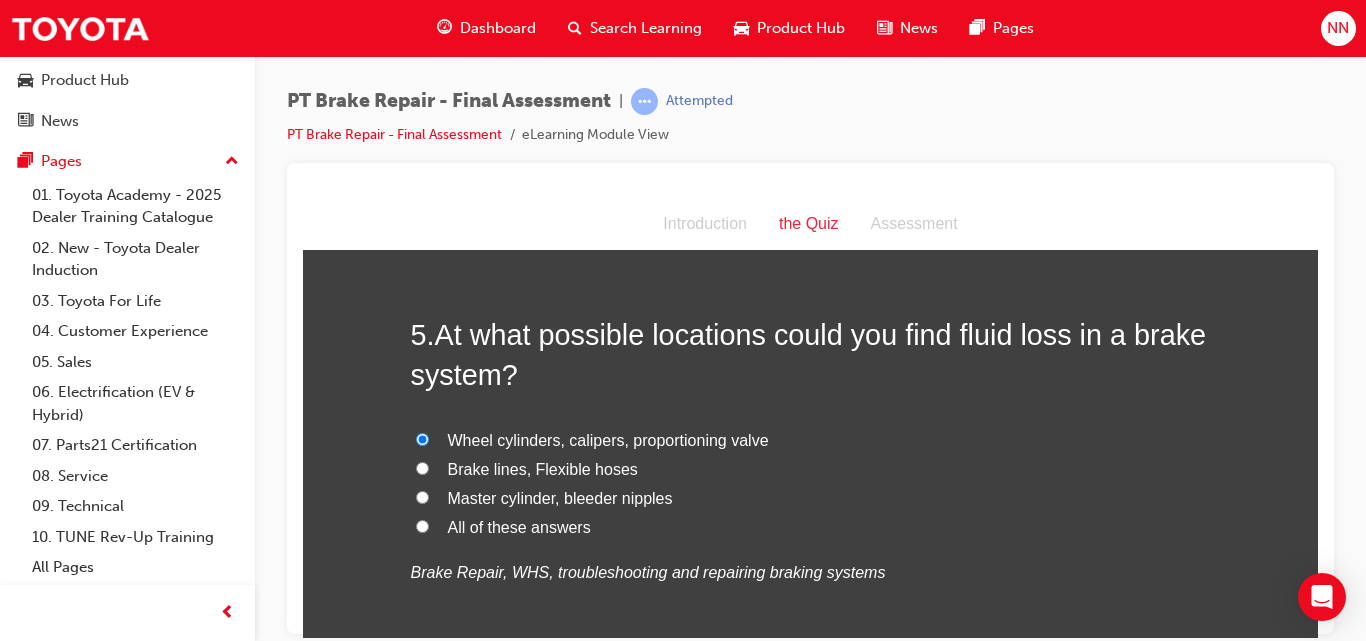 click on "Brake lines, Flexible hoses" at bounding box center [543, 468] 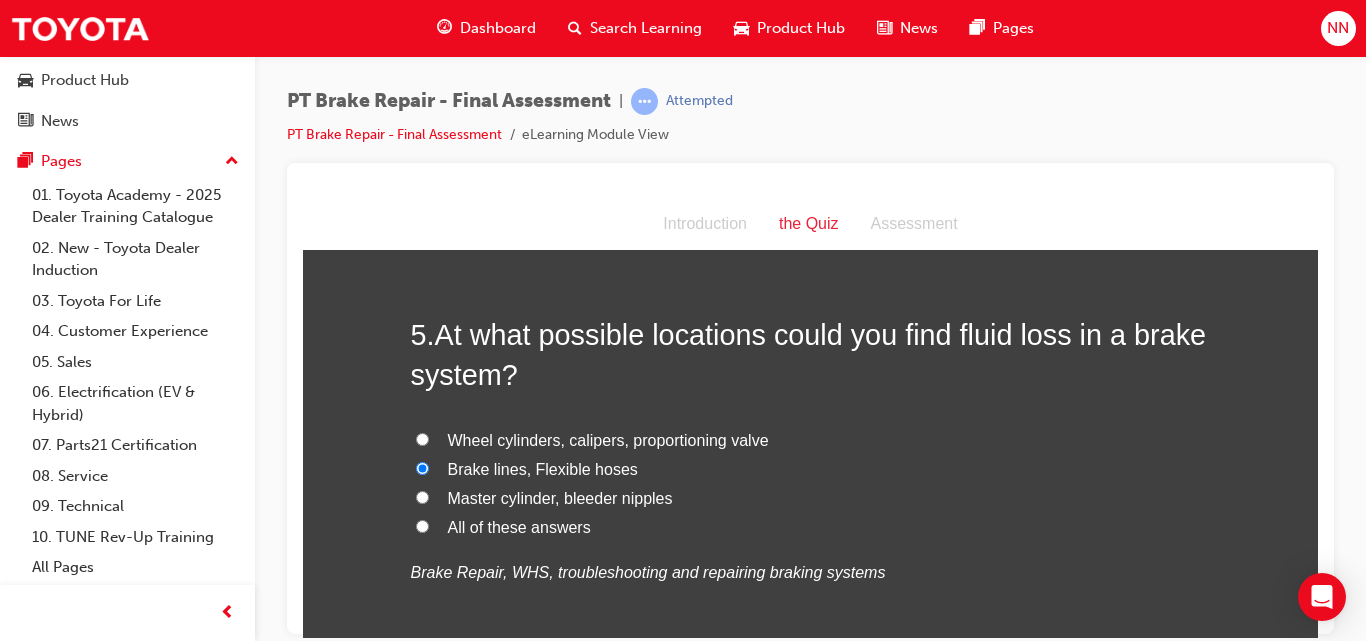 click on "All of these answers" at bounding box center (519, 526) 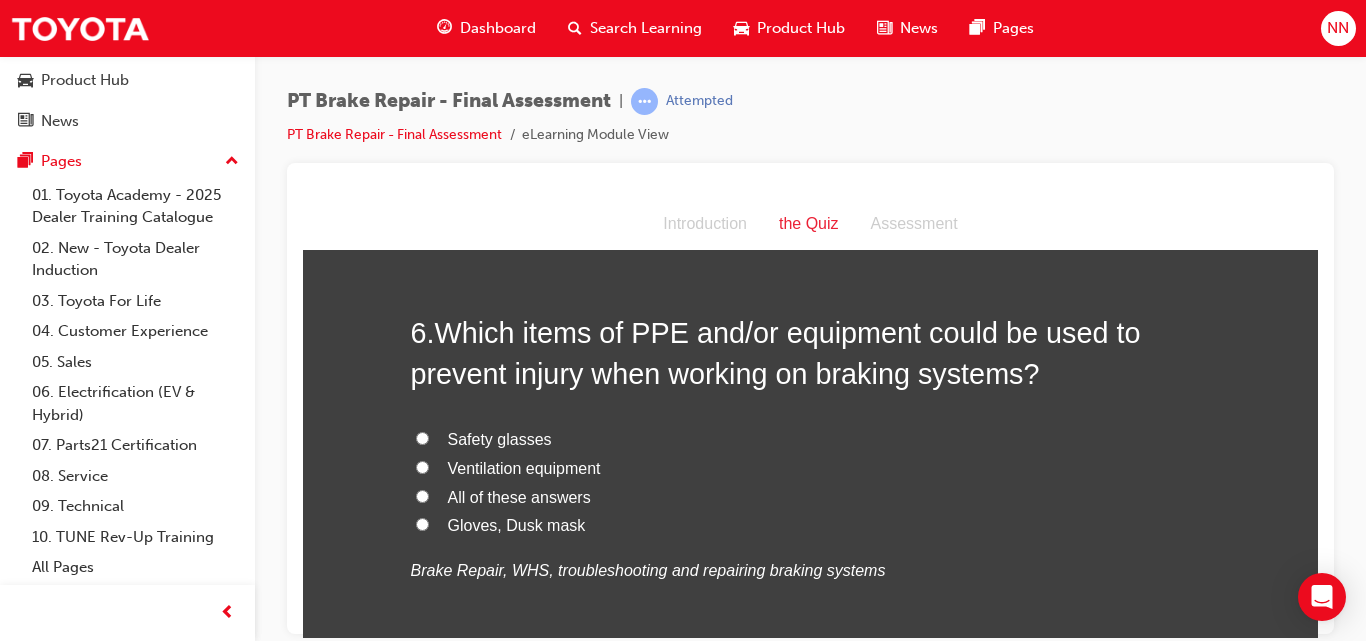 scroll, scrollTop: 2360, scrollLeft: 0, axis: vertical 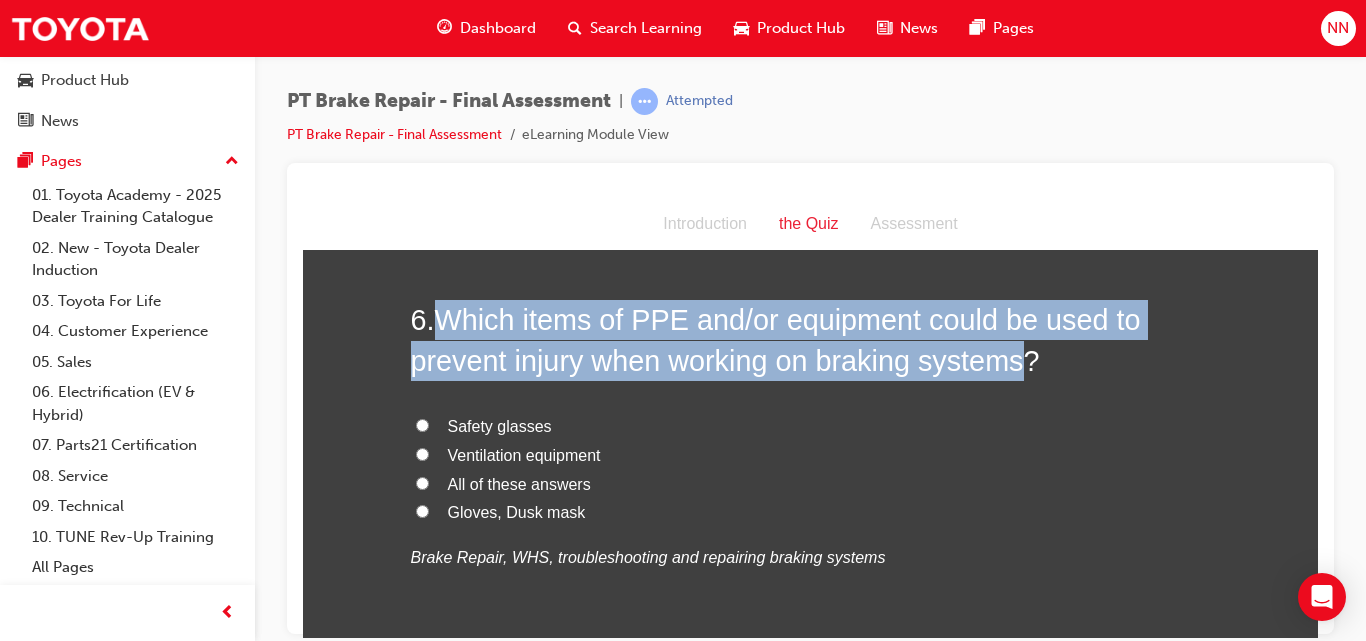 drag, startPoint x: 429, startPoint y: 305, endPoint x: 1021, endPoint y: 361, distance: 594.64276 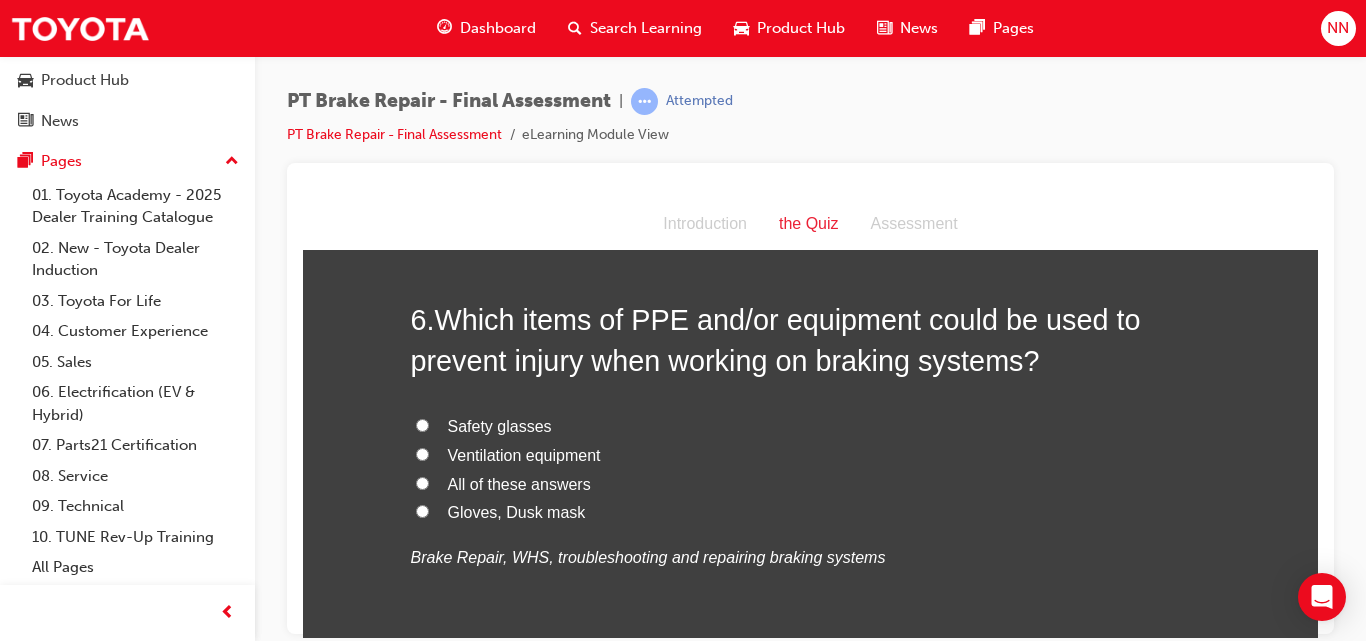click on "All of these answers" at bounding box center [519, 483] 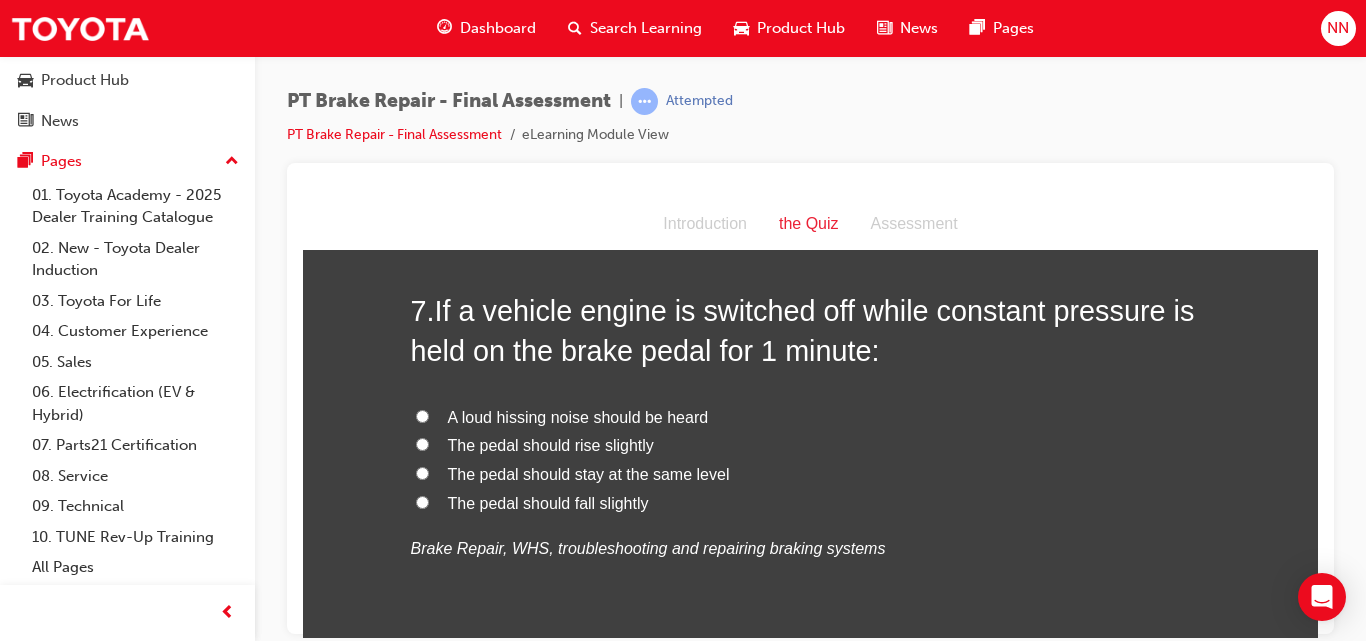 scroll, scrollTop: 2840, scrollLeft: 0, axis: vertical 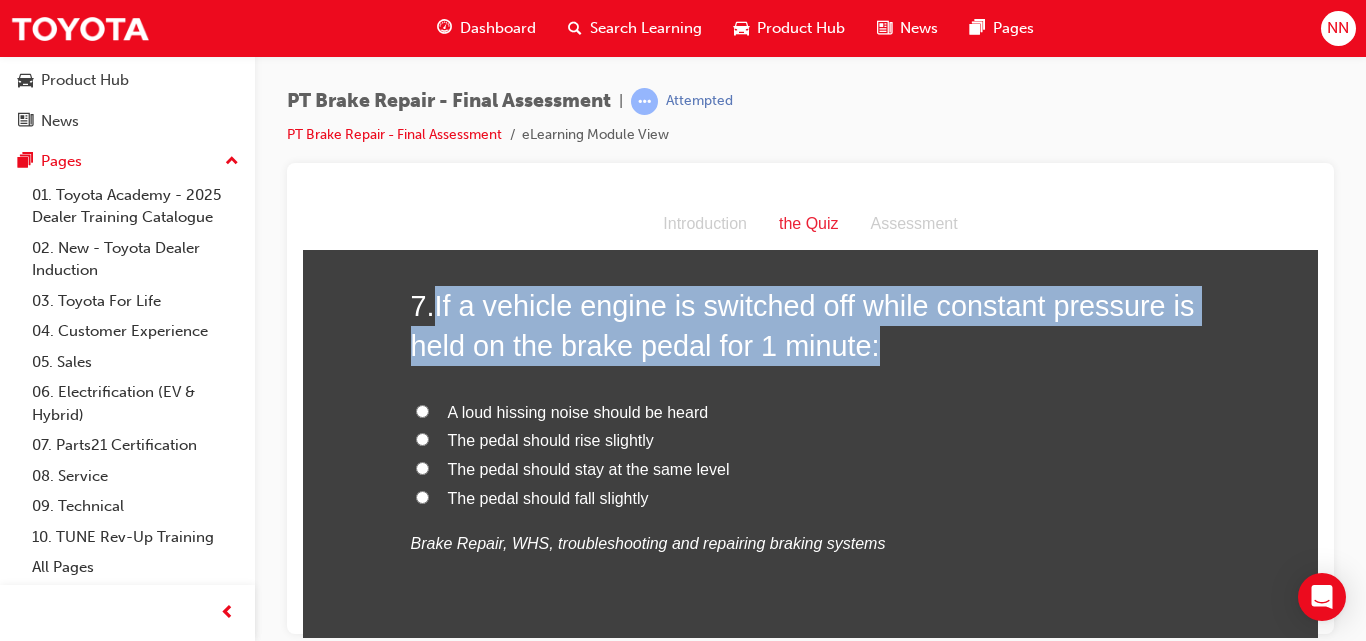 drag, startPoint x: 426, startPoint y: 299, endPoint x: 870, endPoint y: 360, distance: 448.17072 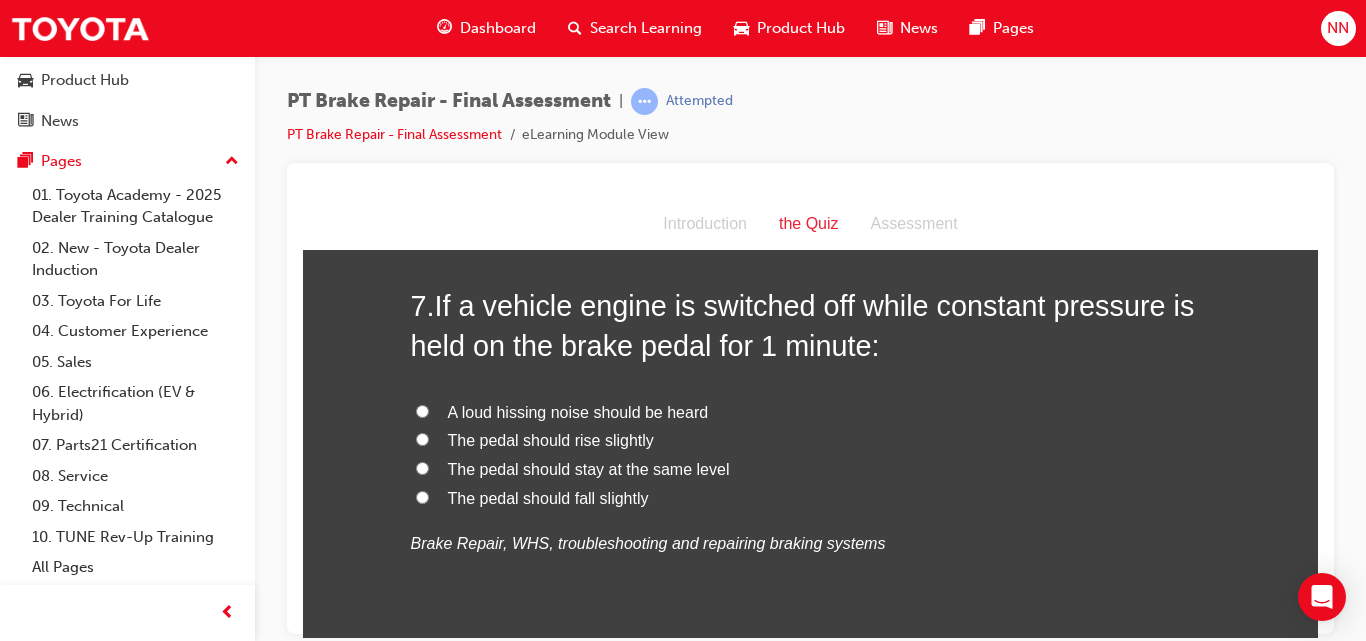 click on "A loud hissing noise should be heard" at bounding box center [811, 412] 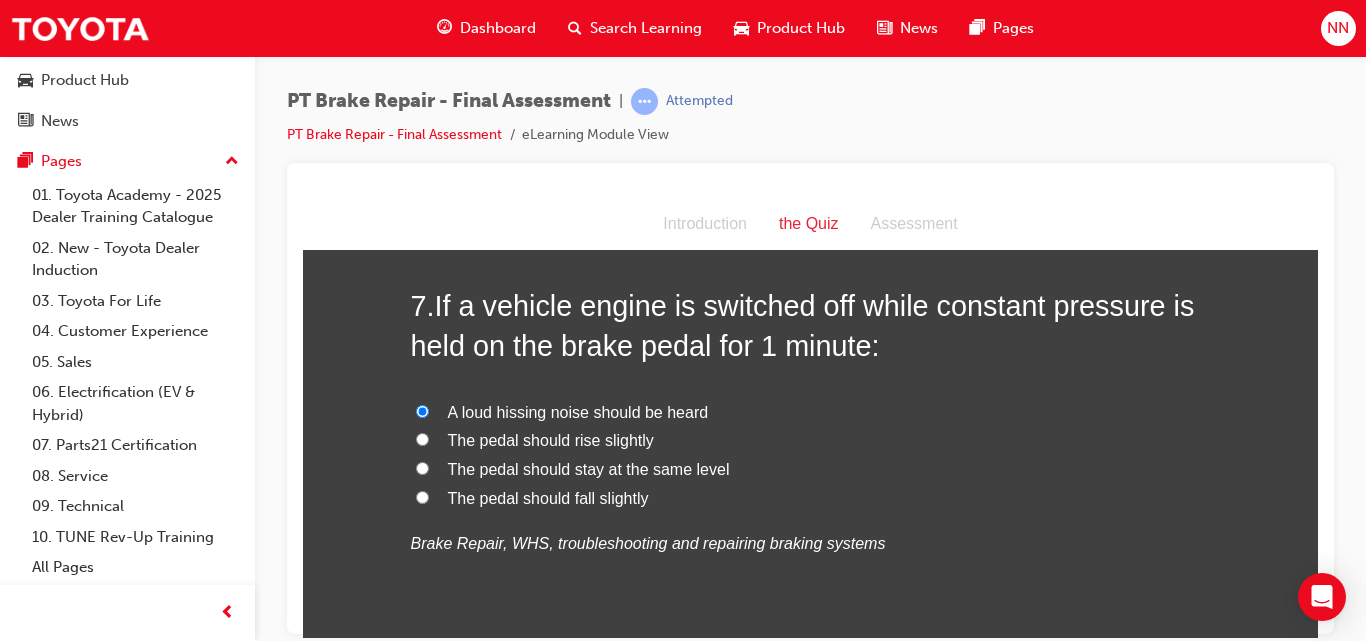 click on "The pedal should rise slightly" at bounding box center (811, 440) 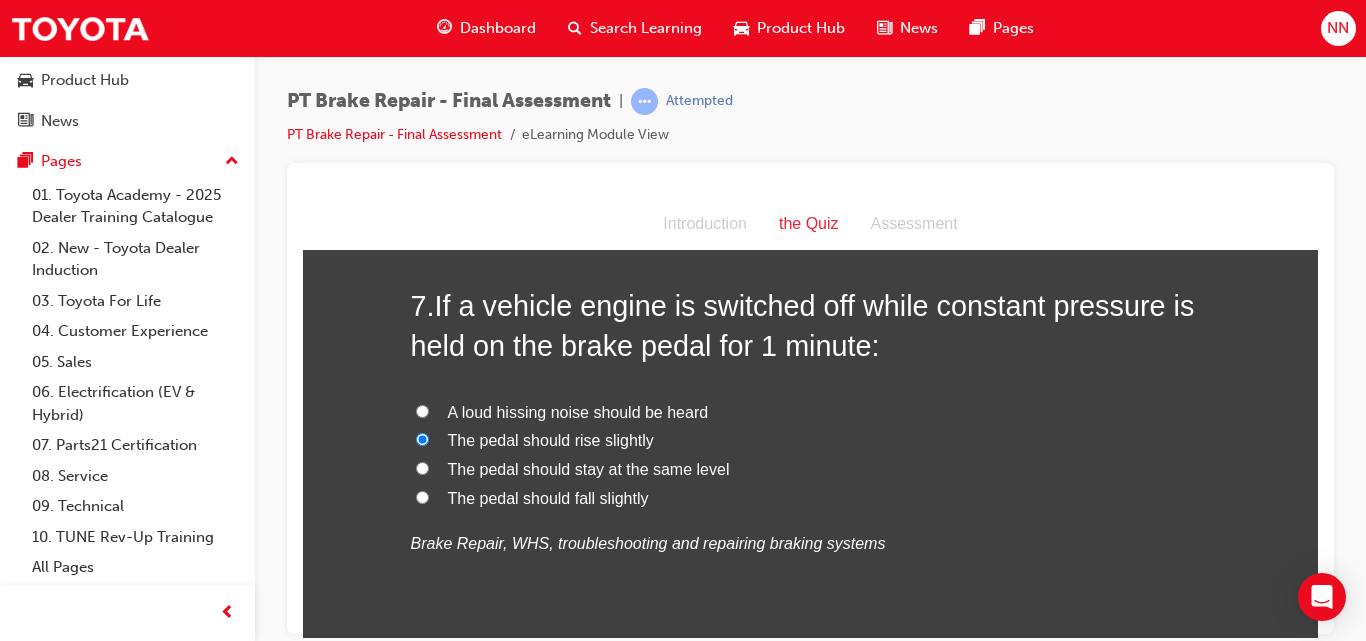 click on "The pedal should stay at the same level" at bounding box center [422, 467] 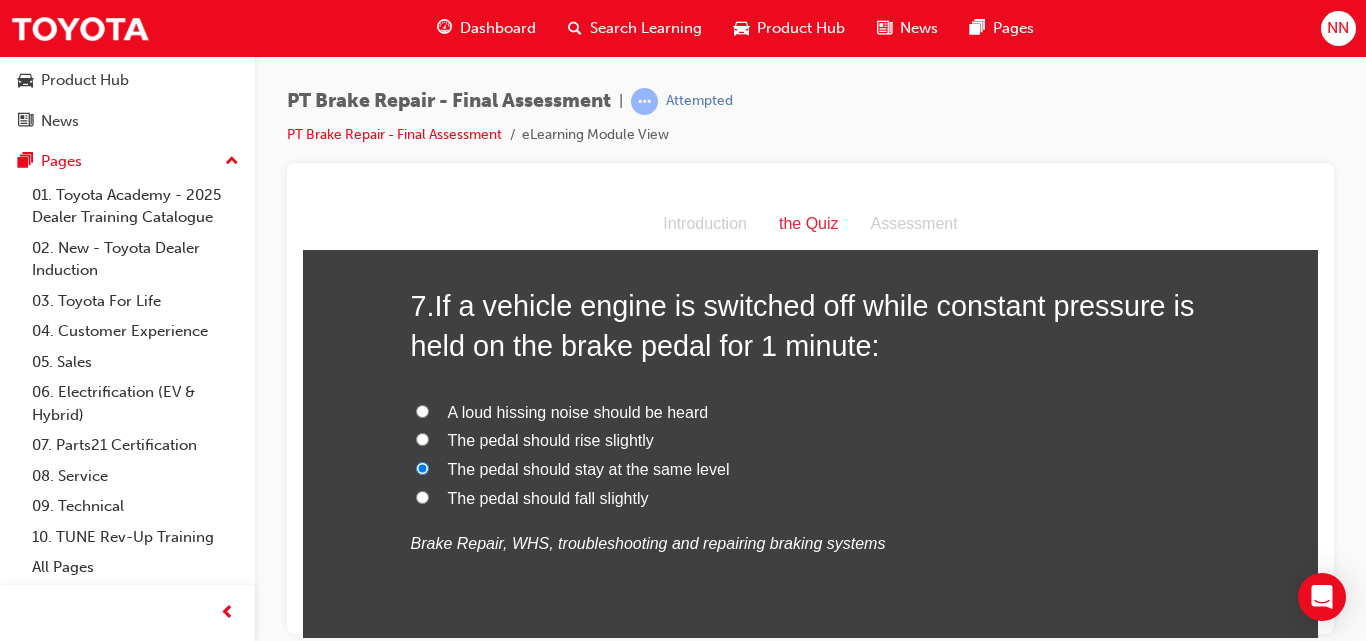 click on "The pedal should stay at the same level" at bounding box center (422, 467) 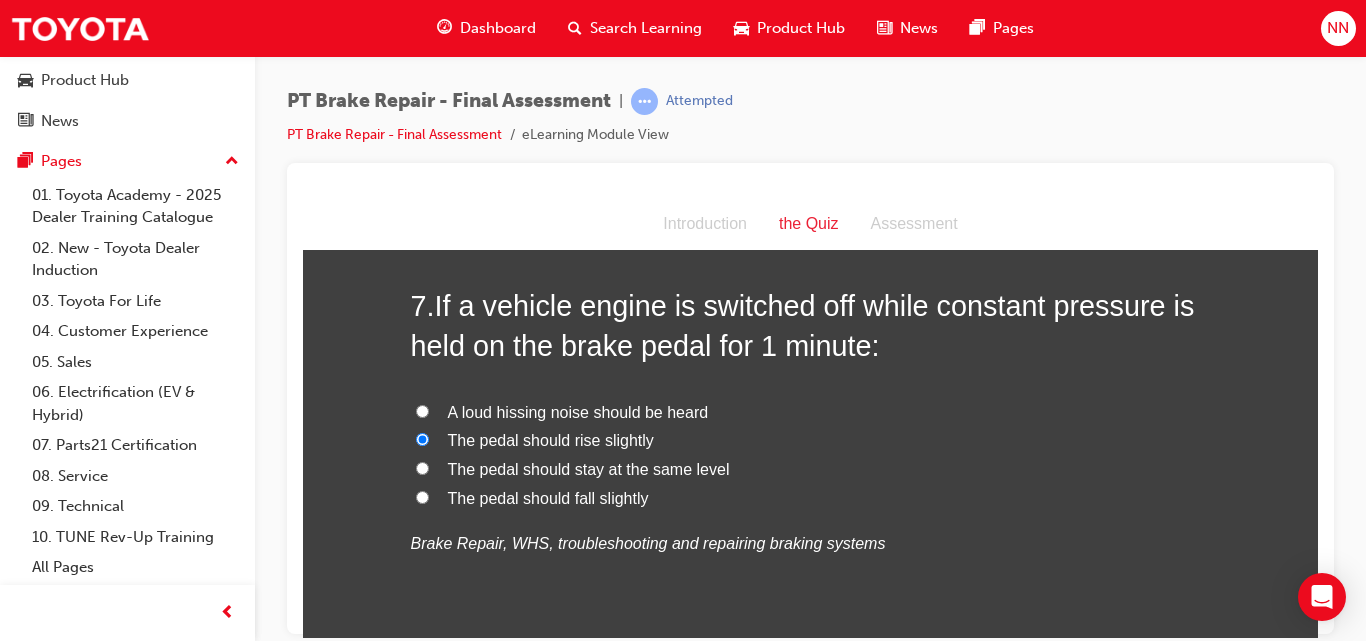 click on "The pedal should stay at the same level" at bounding box center [589, 468] 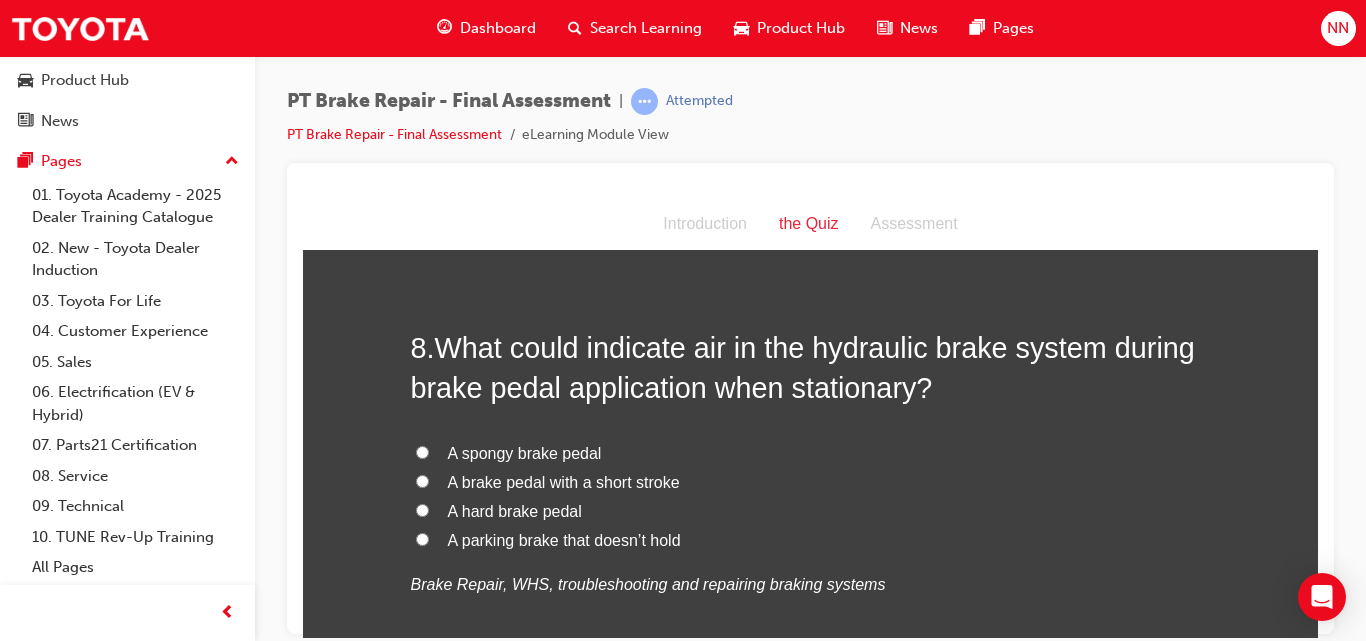 scroll, scrollTop: 3280, scrollLeft: 0, axis: vertical 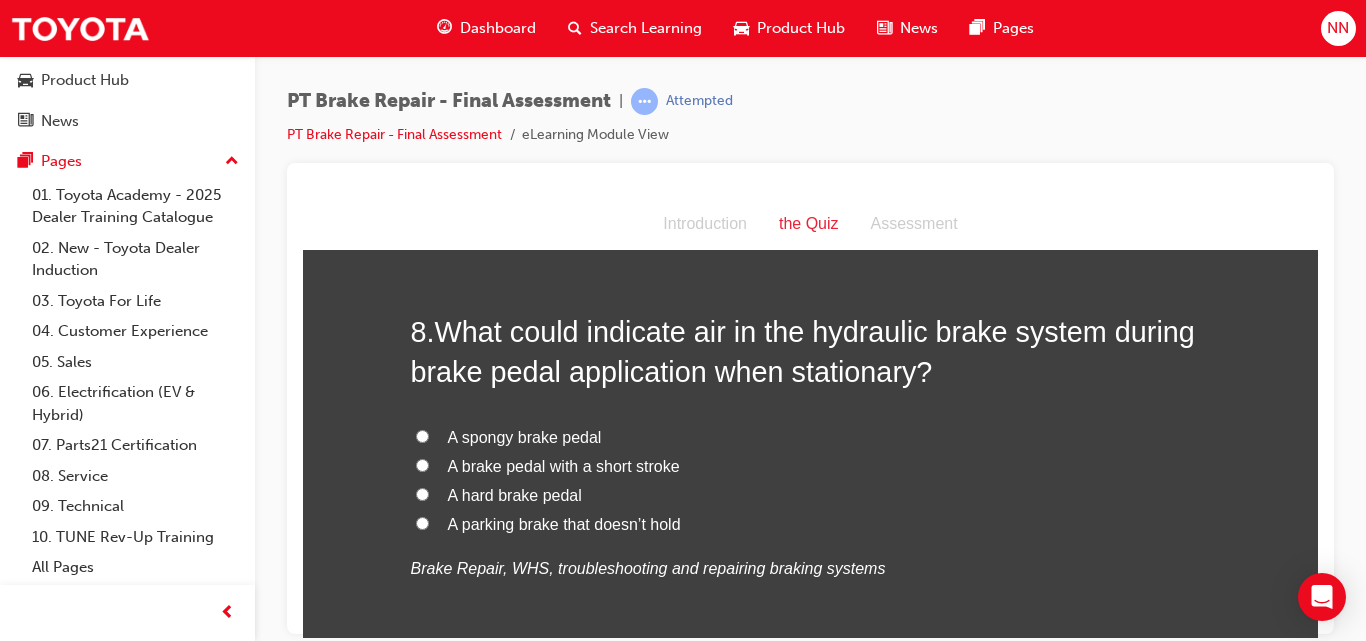 click on "A spongy brake pedal" at bounding box center (525, 436) 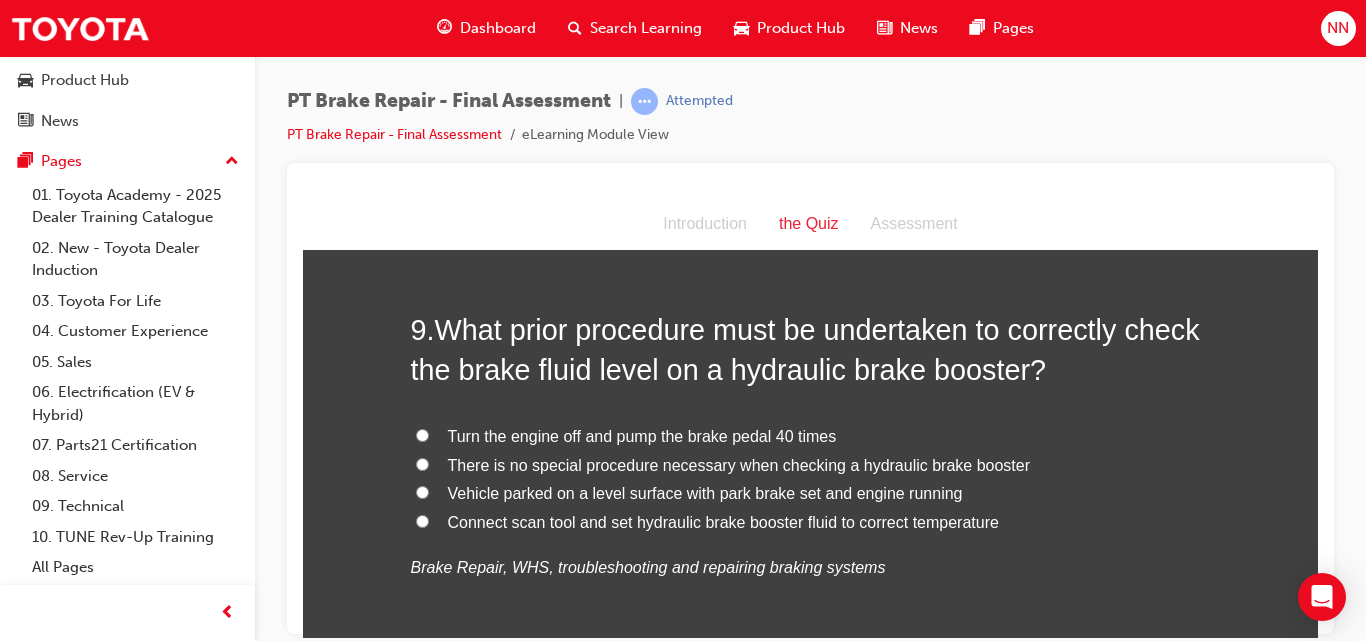 scroll, scrollTop: 3760, scrollLeft: 0, axis: vertical 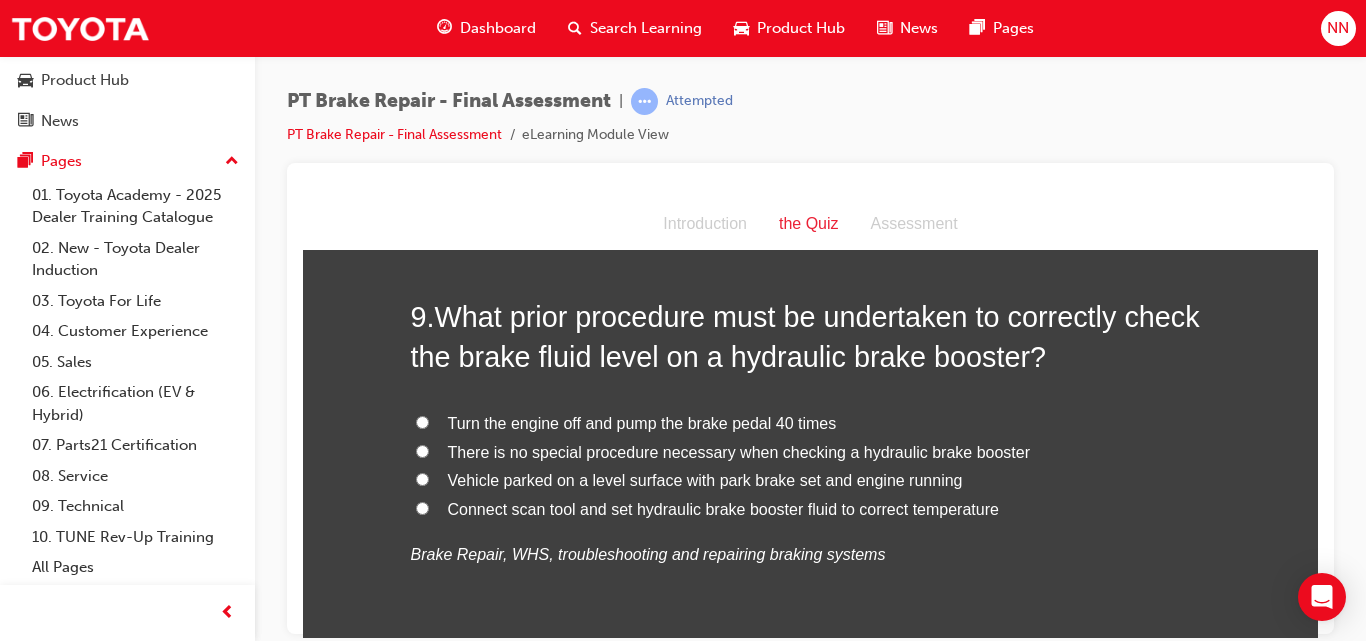click on "Vehicle parked on a level surface with park brake set and engine running" at bounding box center [705, 479] 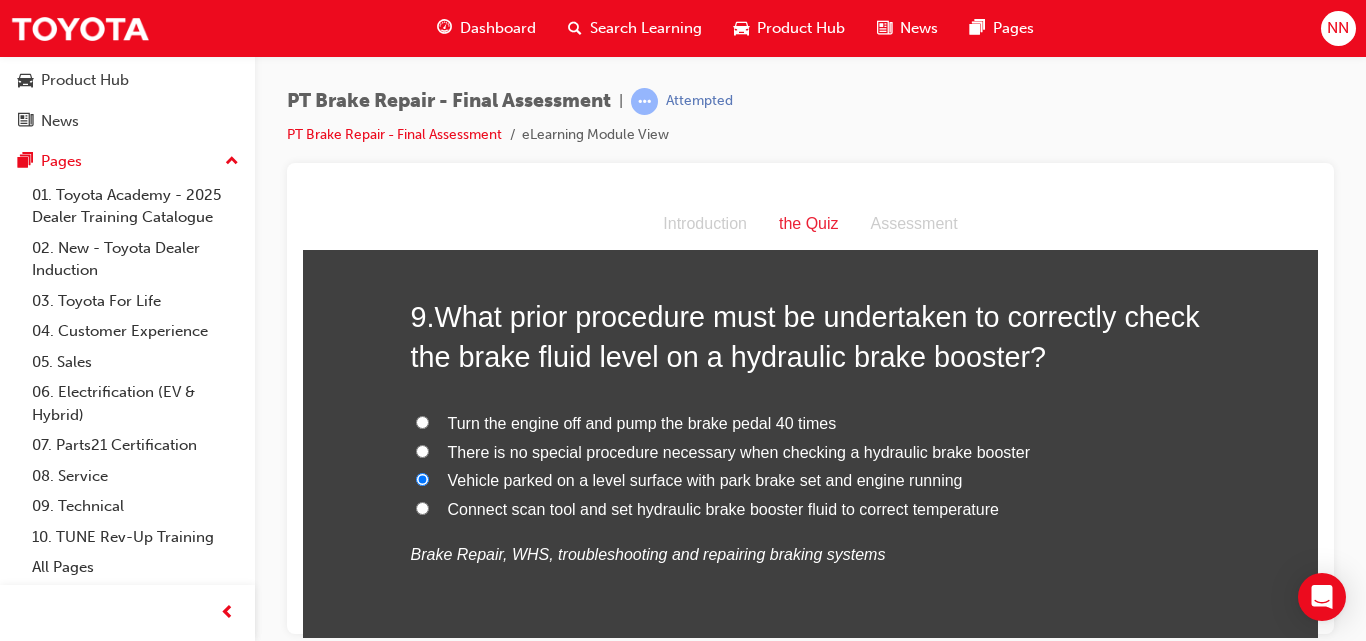 click on "There is no special procedure necessary when checking a hydraulic brake booster" at bounding box center [739, 451] 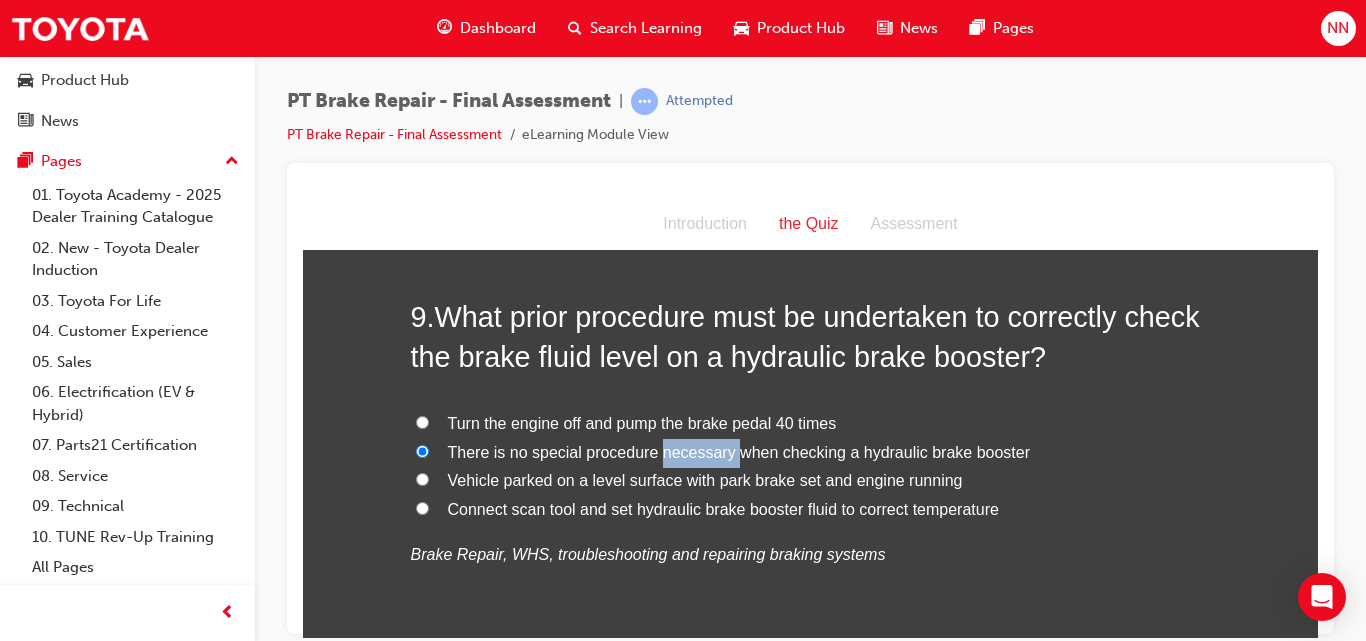 click on "There is no special procedure necessary when checking a hydraulic brake booster" at bounding box center [739, 451] 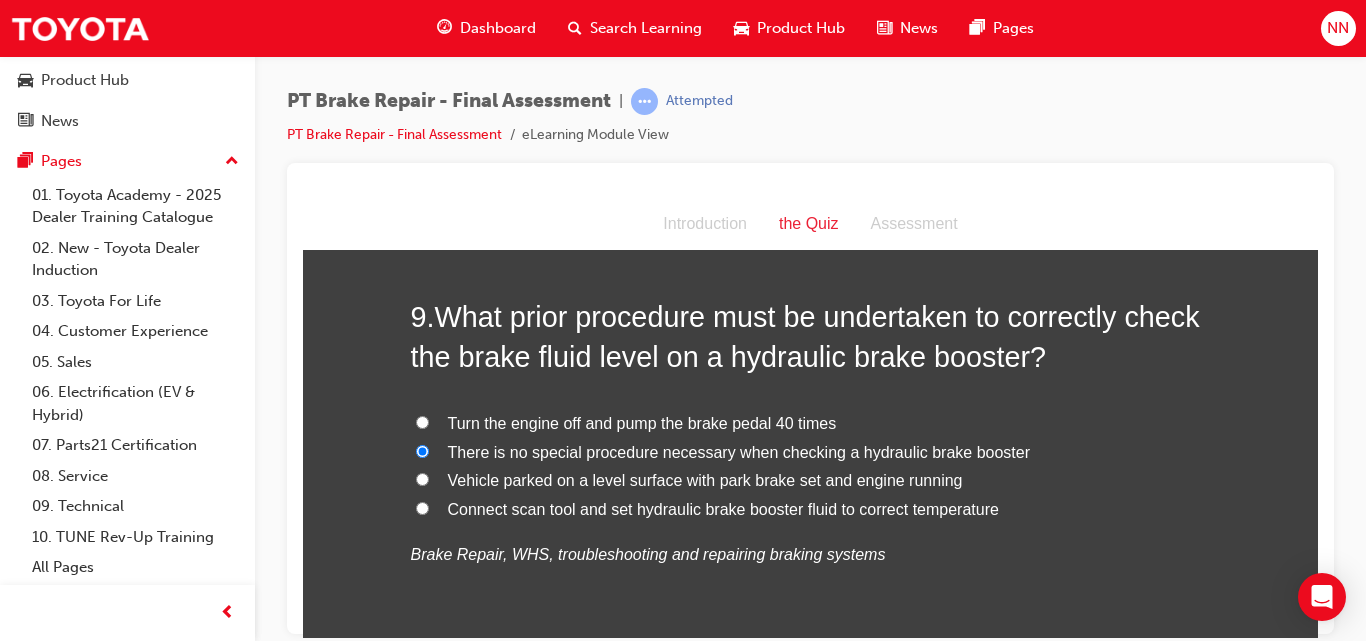click on "9 .  What prior procedure must be undertaken to correctly check the brake fluid level on a hydraulic brake booster?" at bounding box center [811, 336] 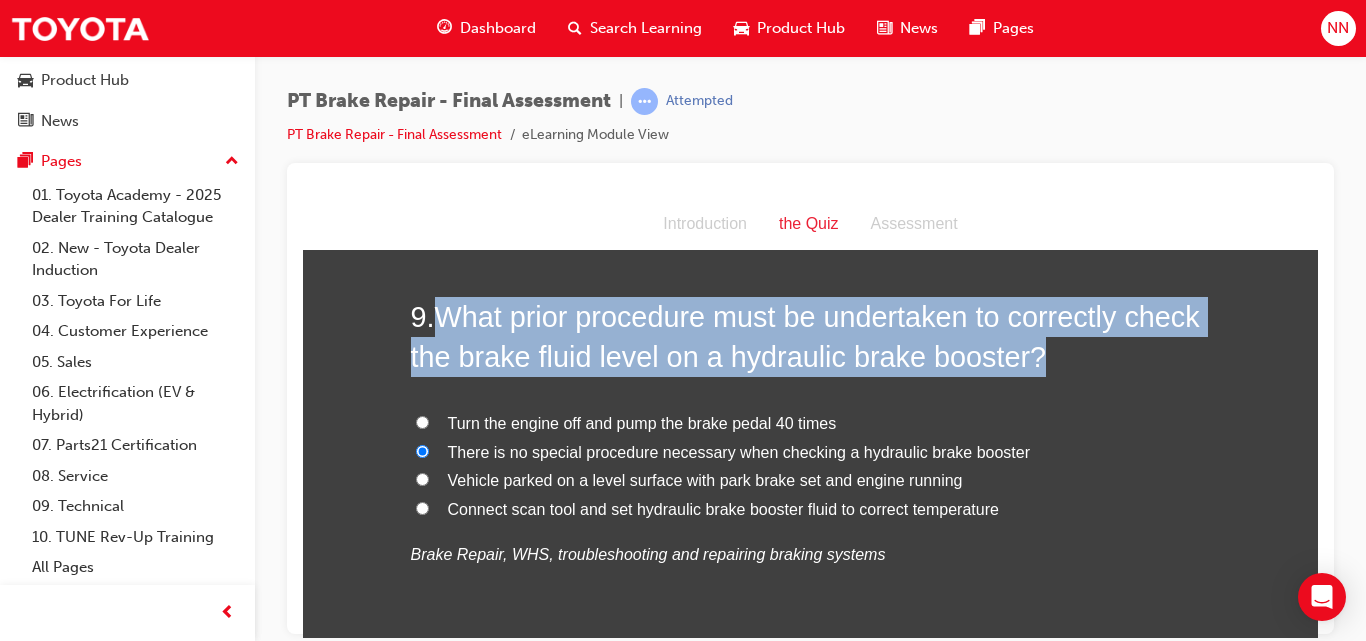 drag, startPoint x: 433, startPoint y: 317, endPoint x: 1025, endPoint y: 359, distance: 593.488 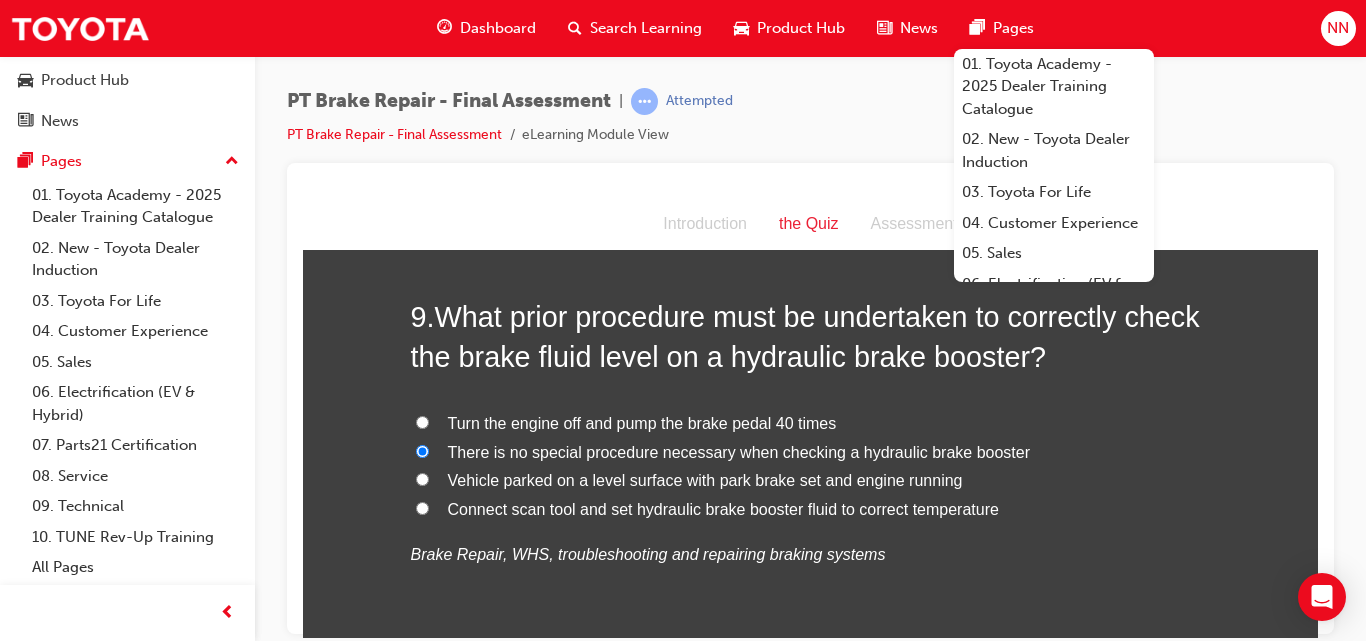 click on "There is no special procedure necessary when checking a hydraulic brake booster" at bounding box center [739, 451] 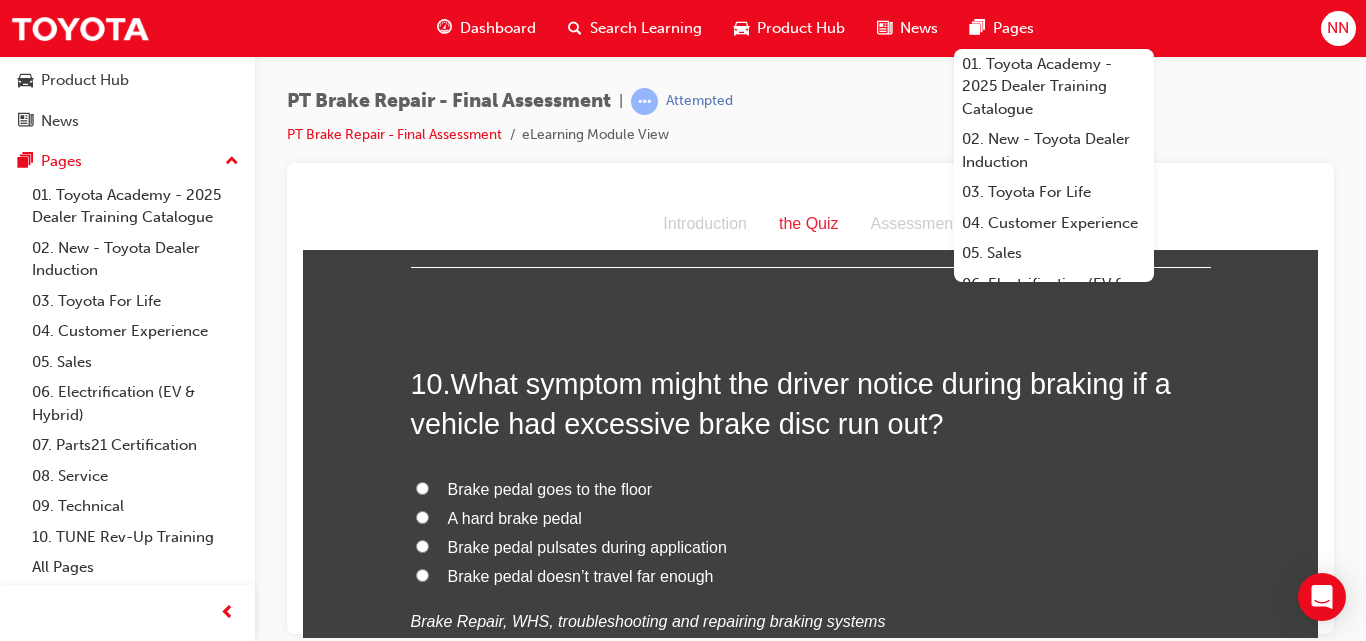 scroll, scrollTop: 4160, scrollLeft: 0, axis: vertical 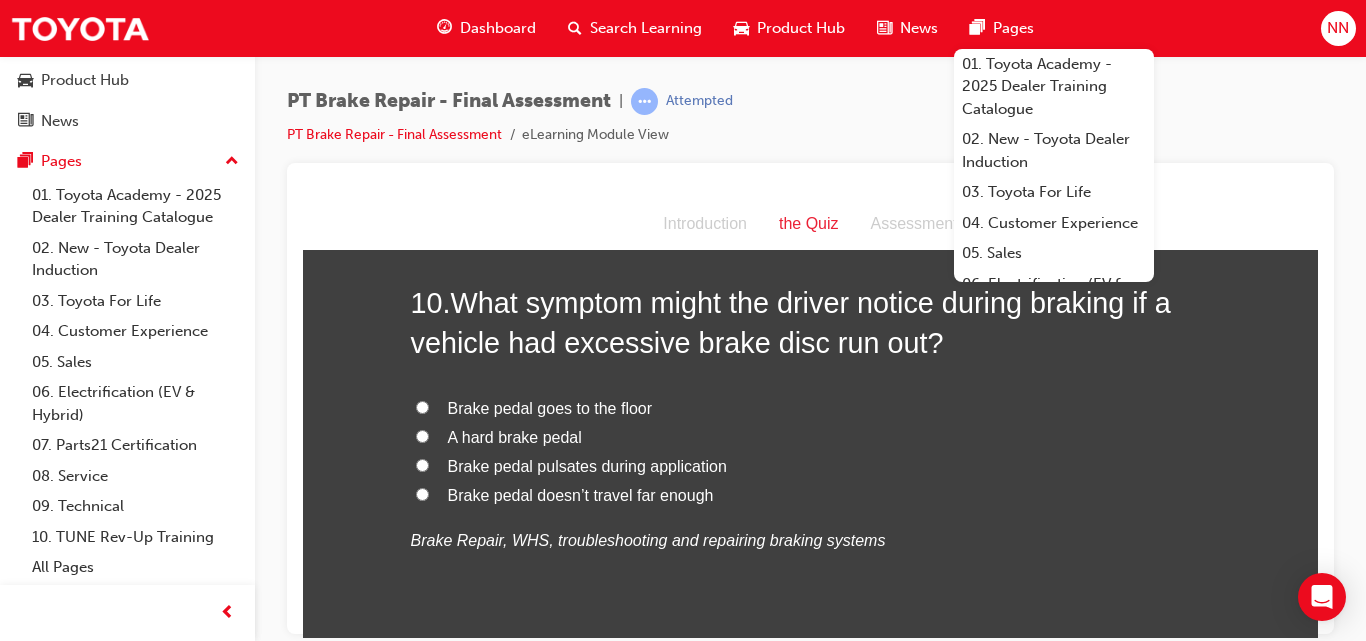 click on "Brake pedal pulsates during application" at bounding box center (587, 465) 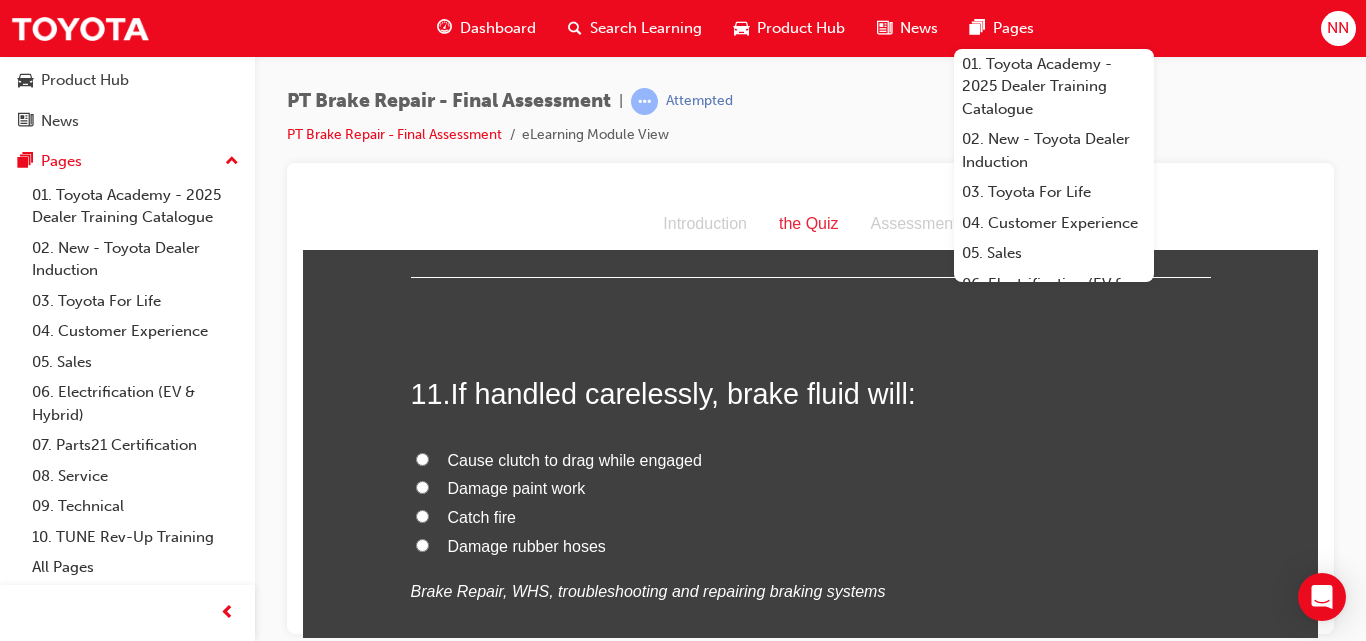 scroll, scrollTop: 4640, scrollLeft: 0, axis: vertical 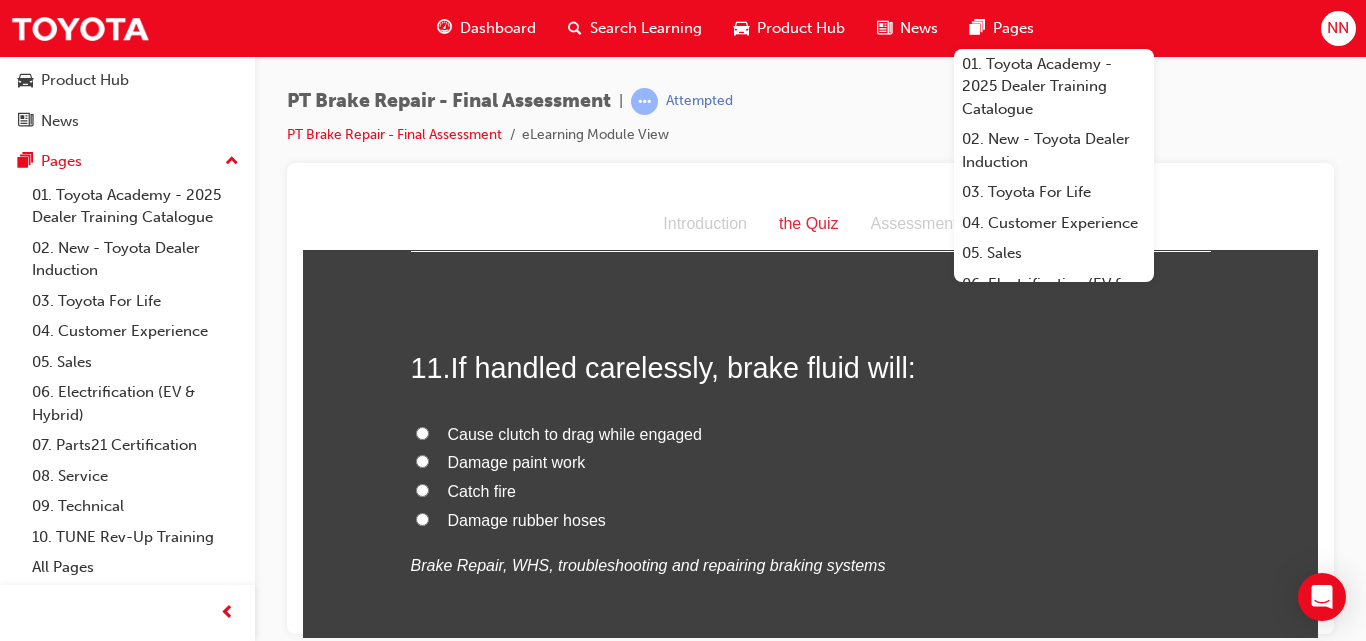 click on "Damage paint work" at bounding box center [517, 461] 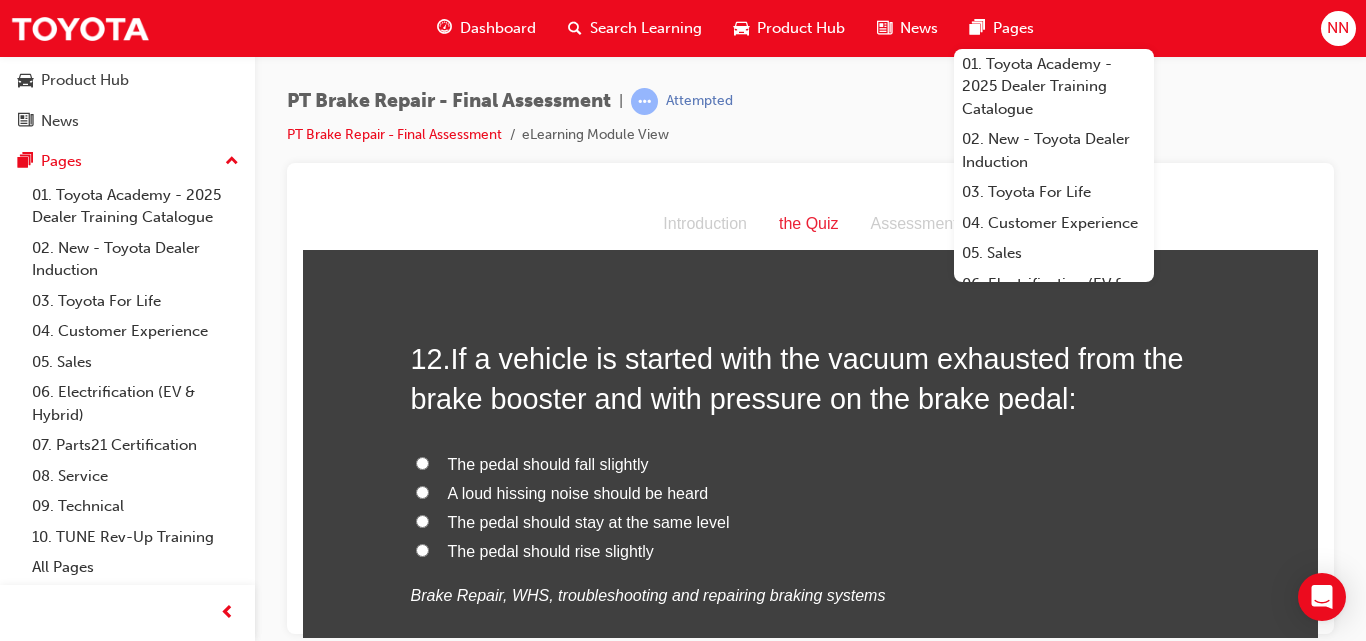 scroll, scrollTop: 5080, scrollLeft: 0, axis: vertical 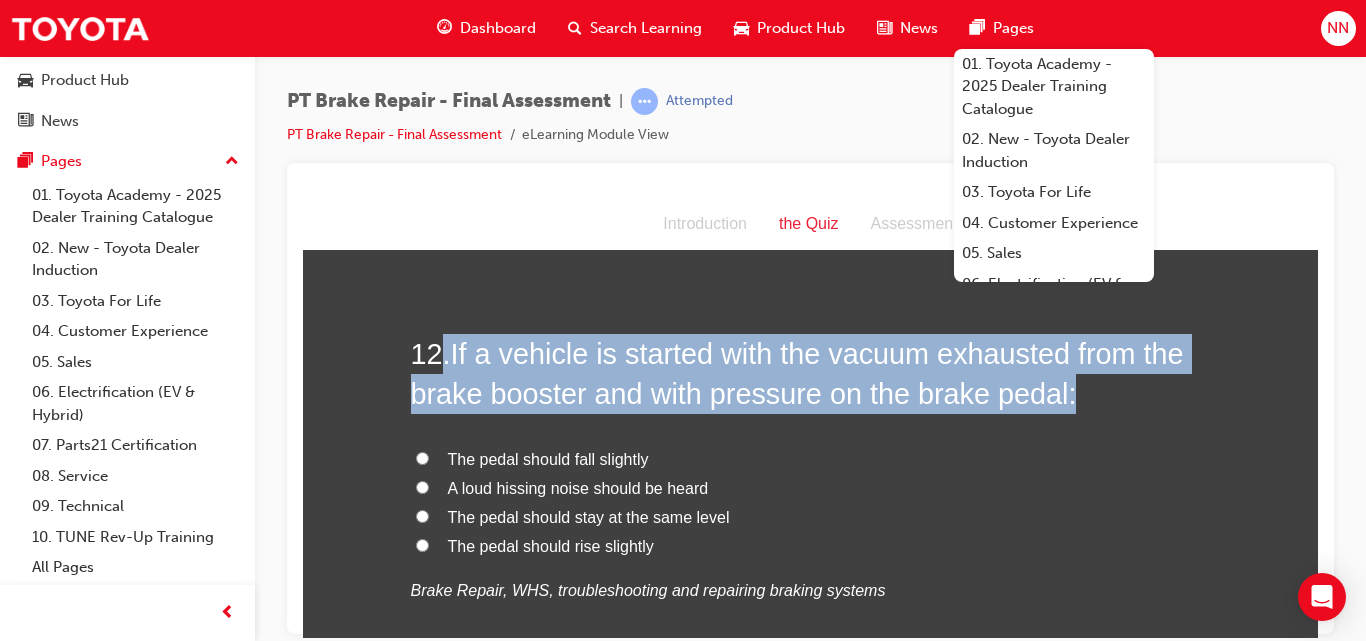 drag, startPoint x: 440, startPoint y: 351, endPoint x: 1090, endPoint y: 403, distance: 652.07666 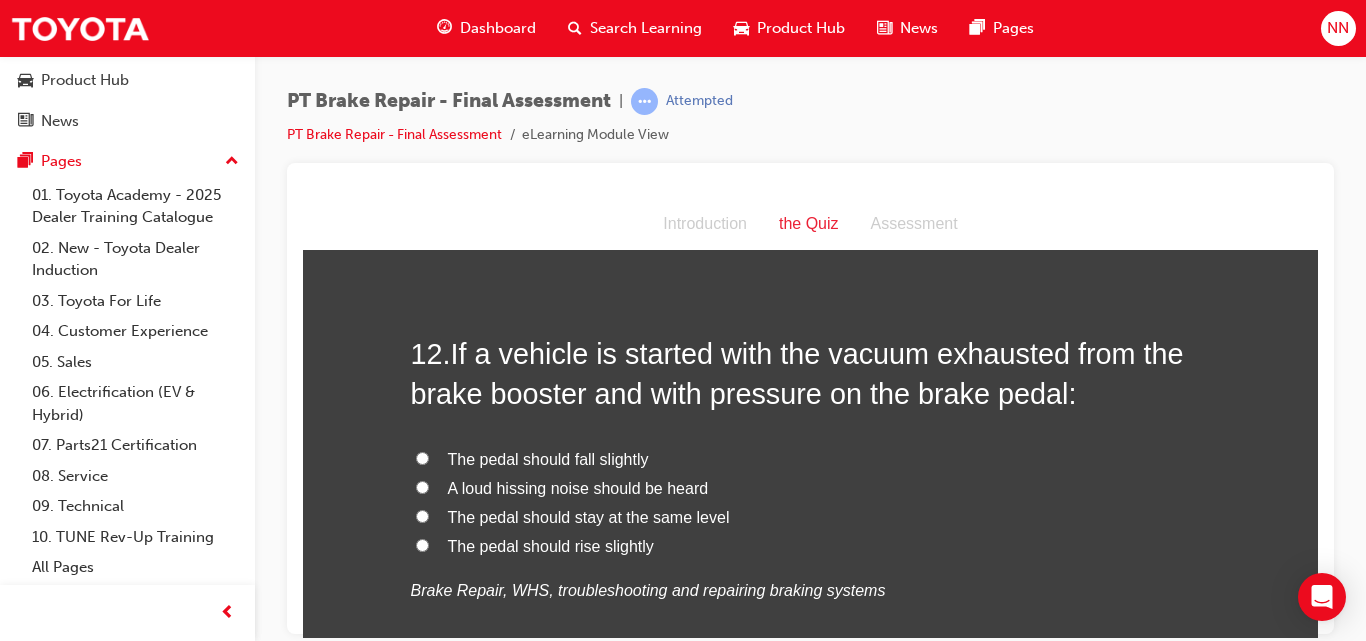 click on "The pedal should fall slightly" at bounding box center (548, 458) 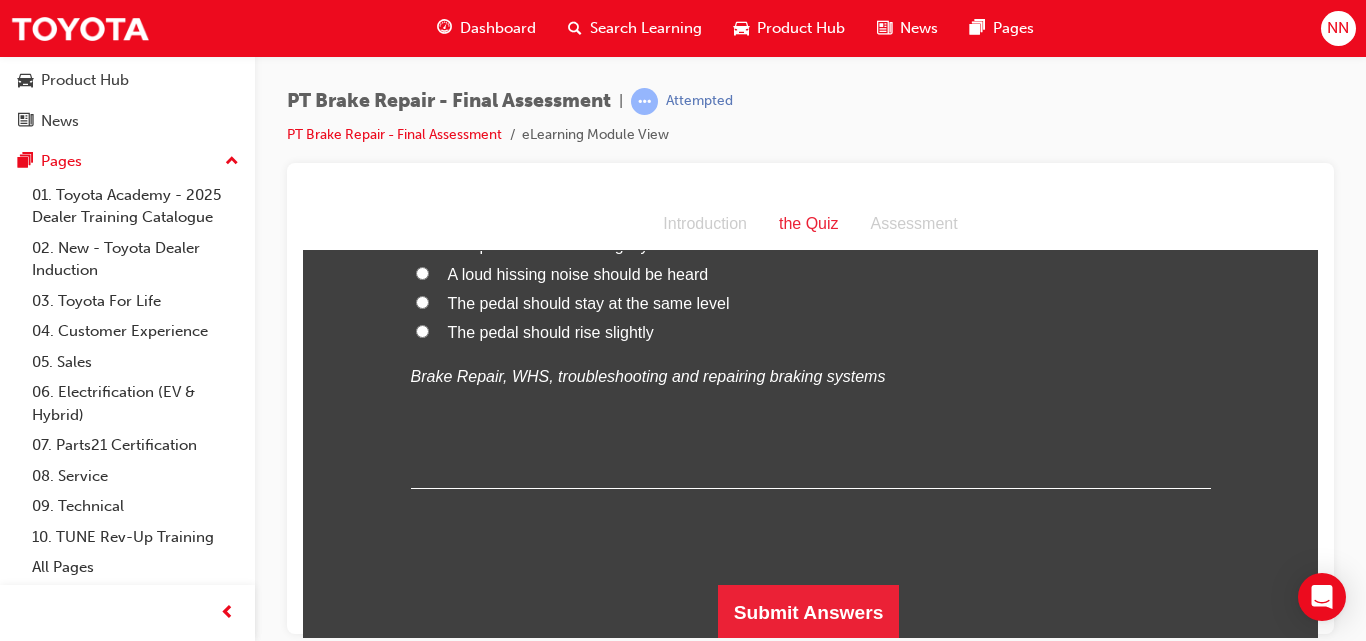 scroll, scrollTop: 5296, scrollLeft: 0, axis: vertical 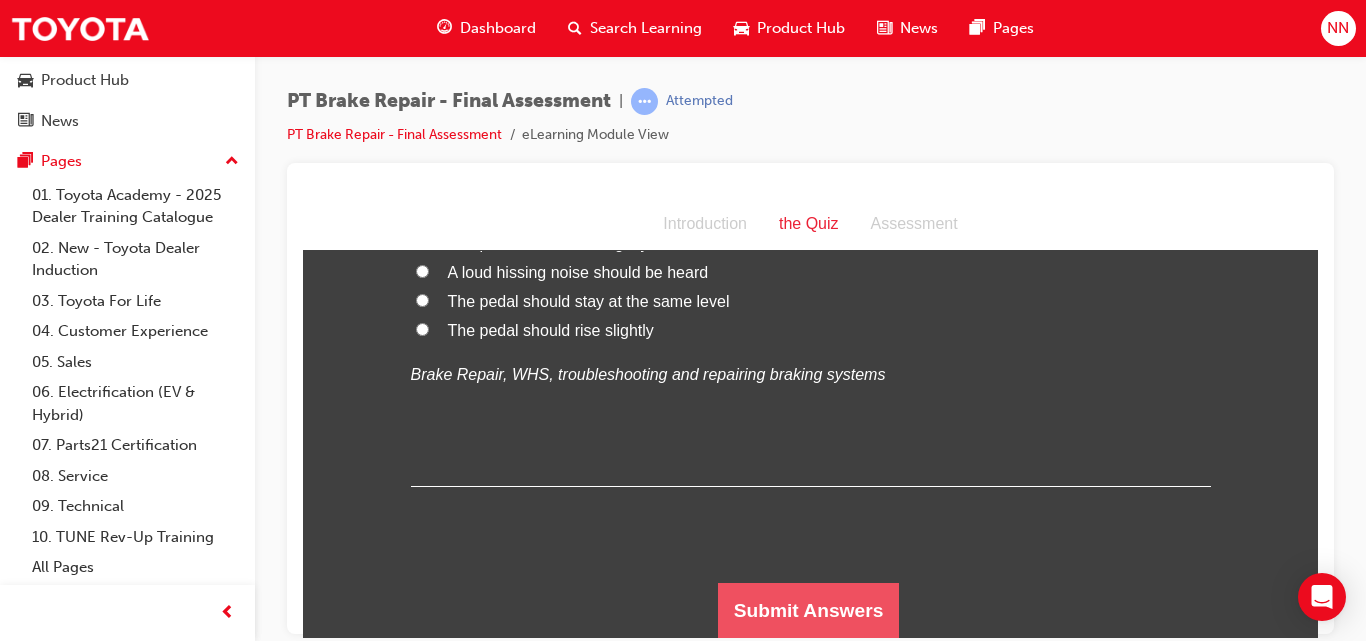 click on "Submit Answers" at bounding box center [809, 610] 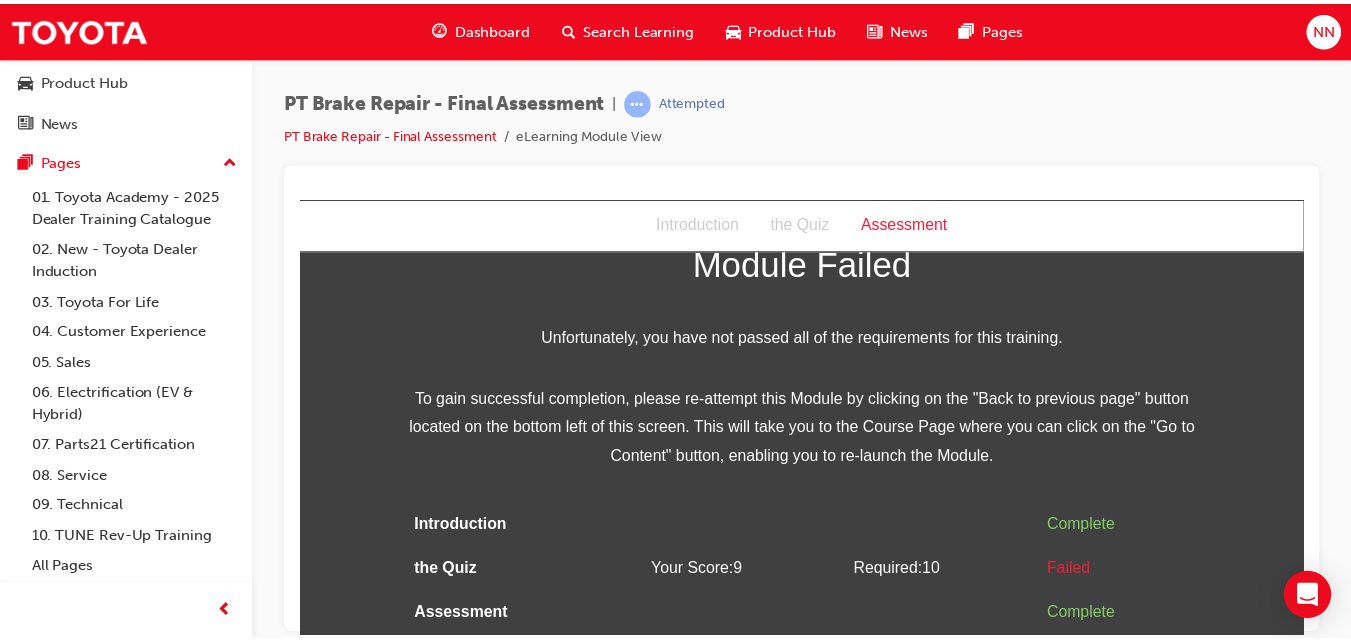 scroll, scrollTop: 0, scrollLeft: 0, axis: both 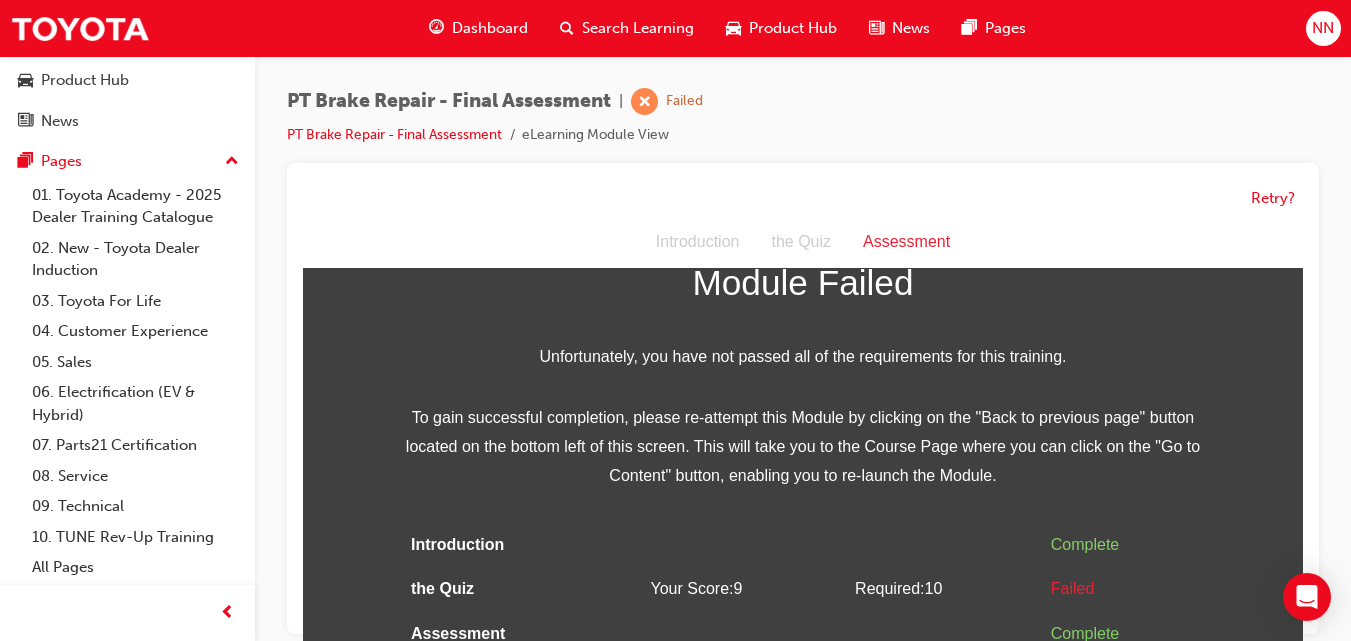 drag, startPoint x: 1297, startPoint y: 458, endPoint x: 1621, endPoint y: 840, distance: 500.8992 